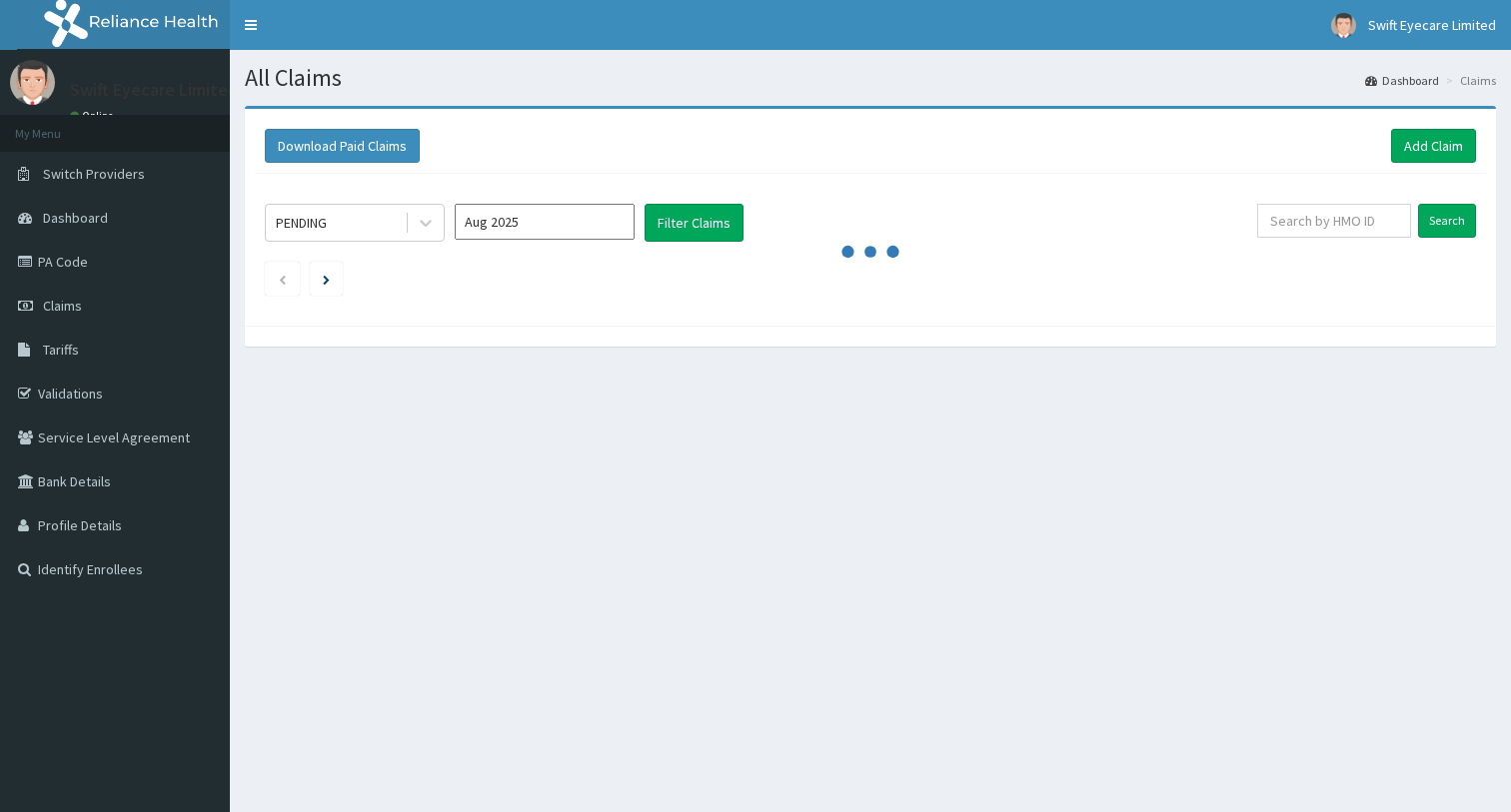 scroll, scrollTop: 0, scrollLeft: 0, axis: both 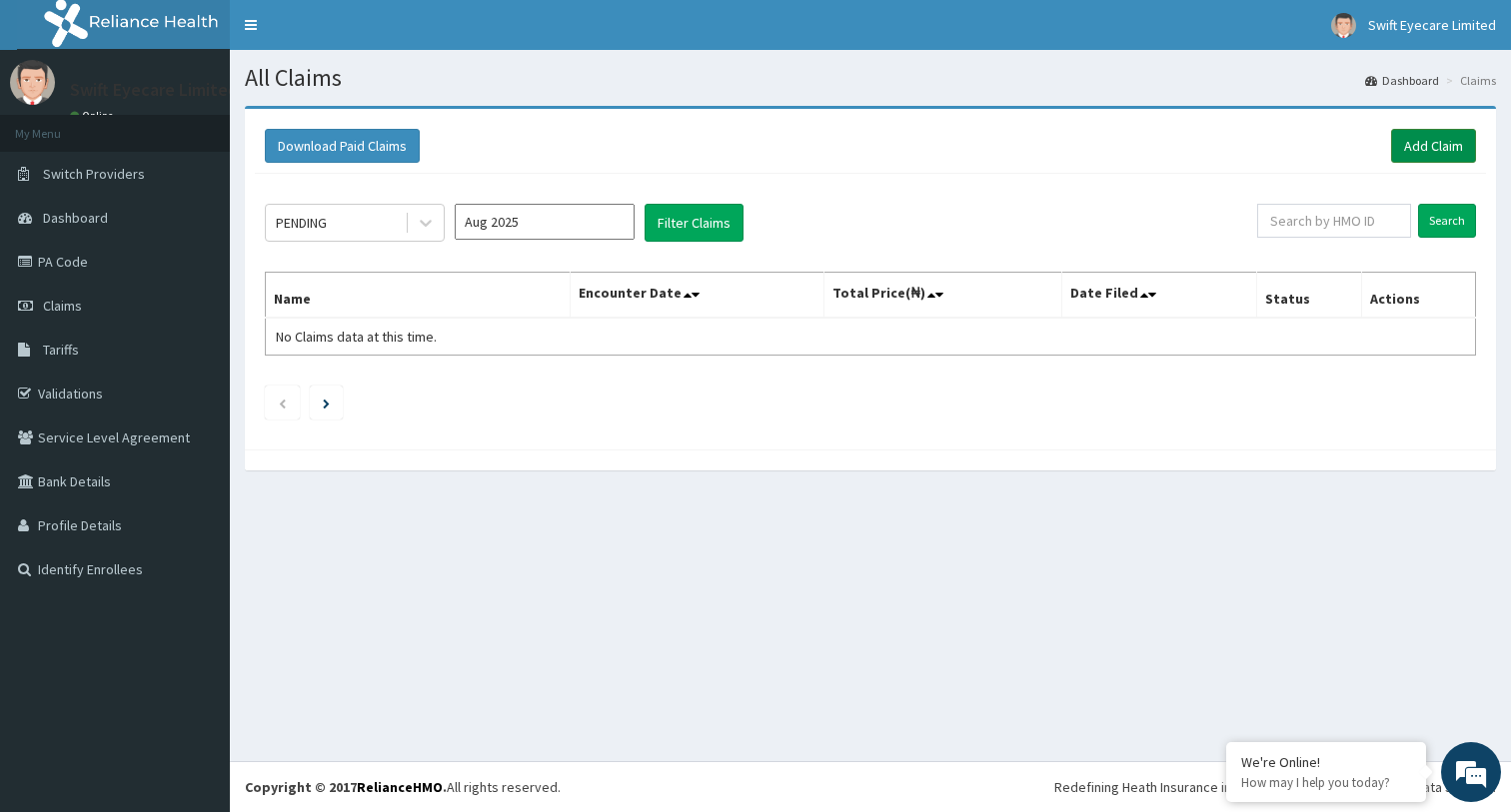 click on "Add Claim" at bounding box center [1433, 146] 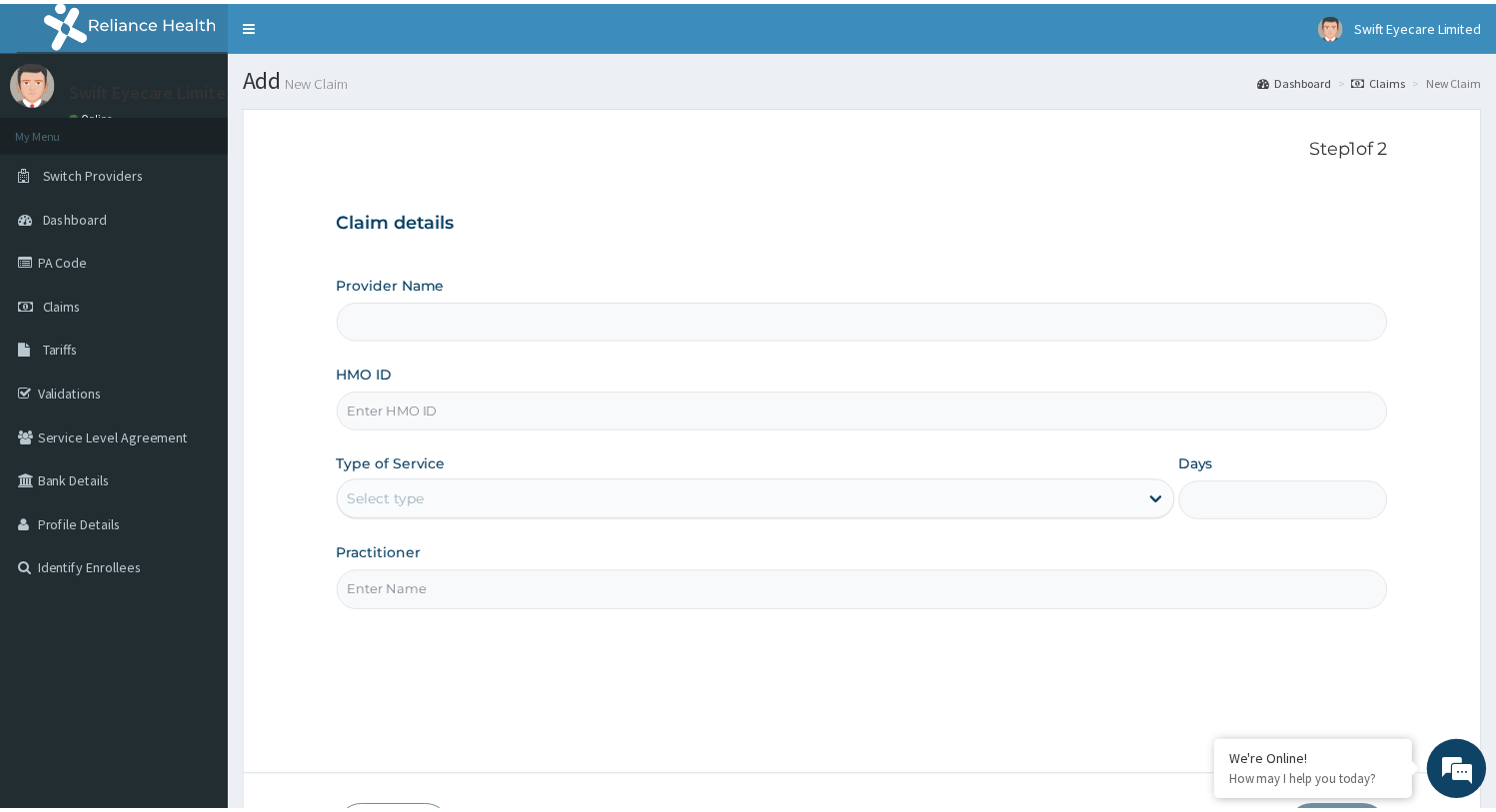 scroll, scrollTop: 0, scrollLeft: 0, axis: both 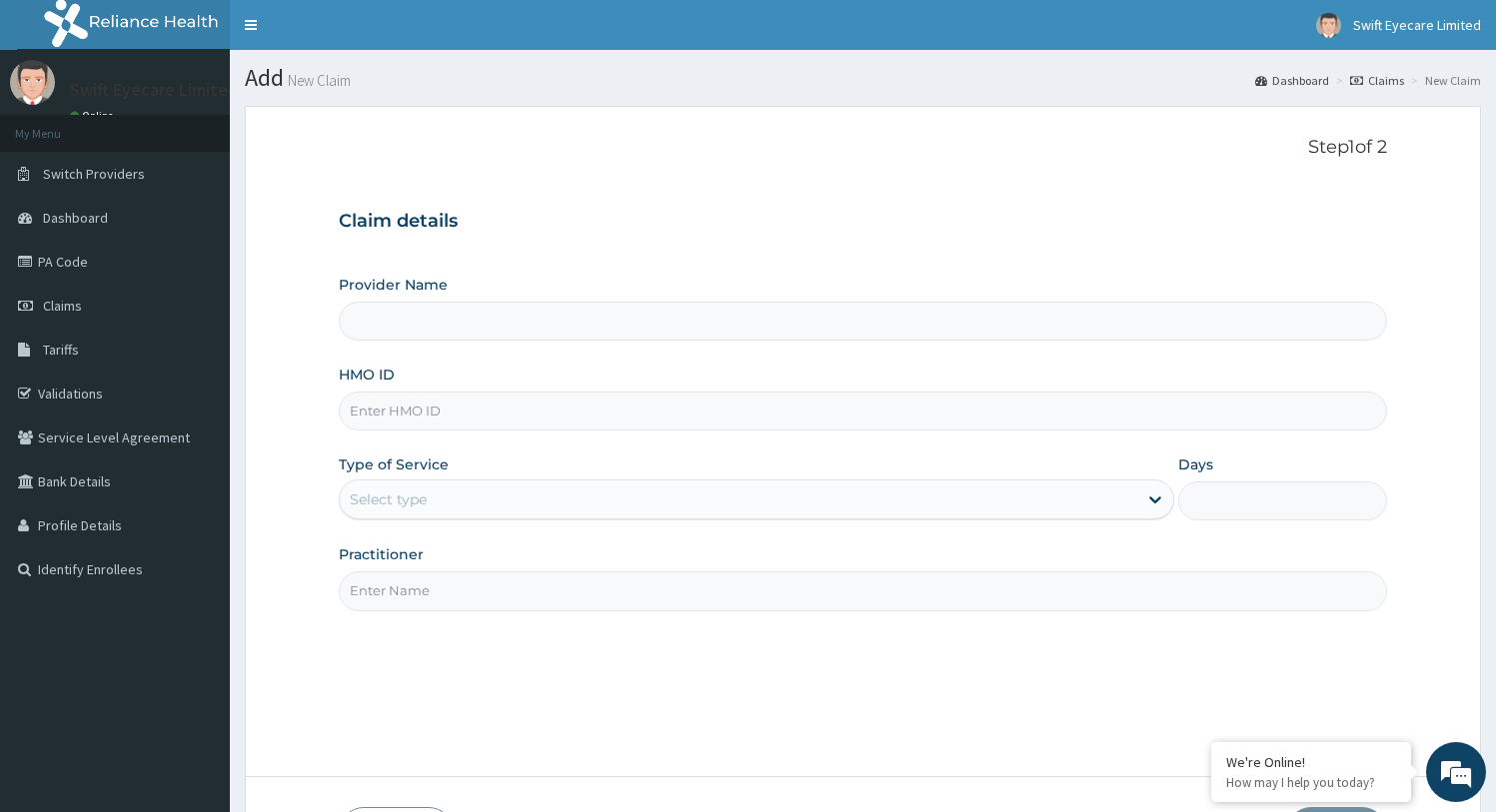 type on "Swift Eyecare -IKEJA" 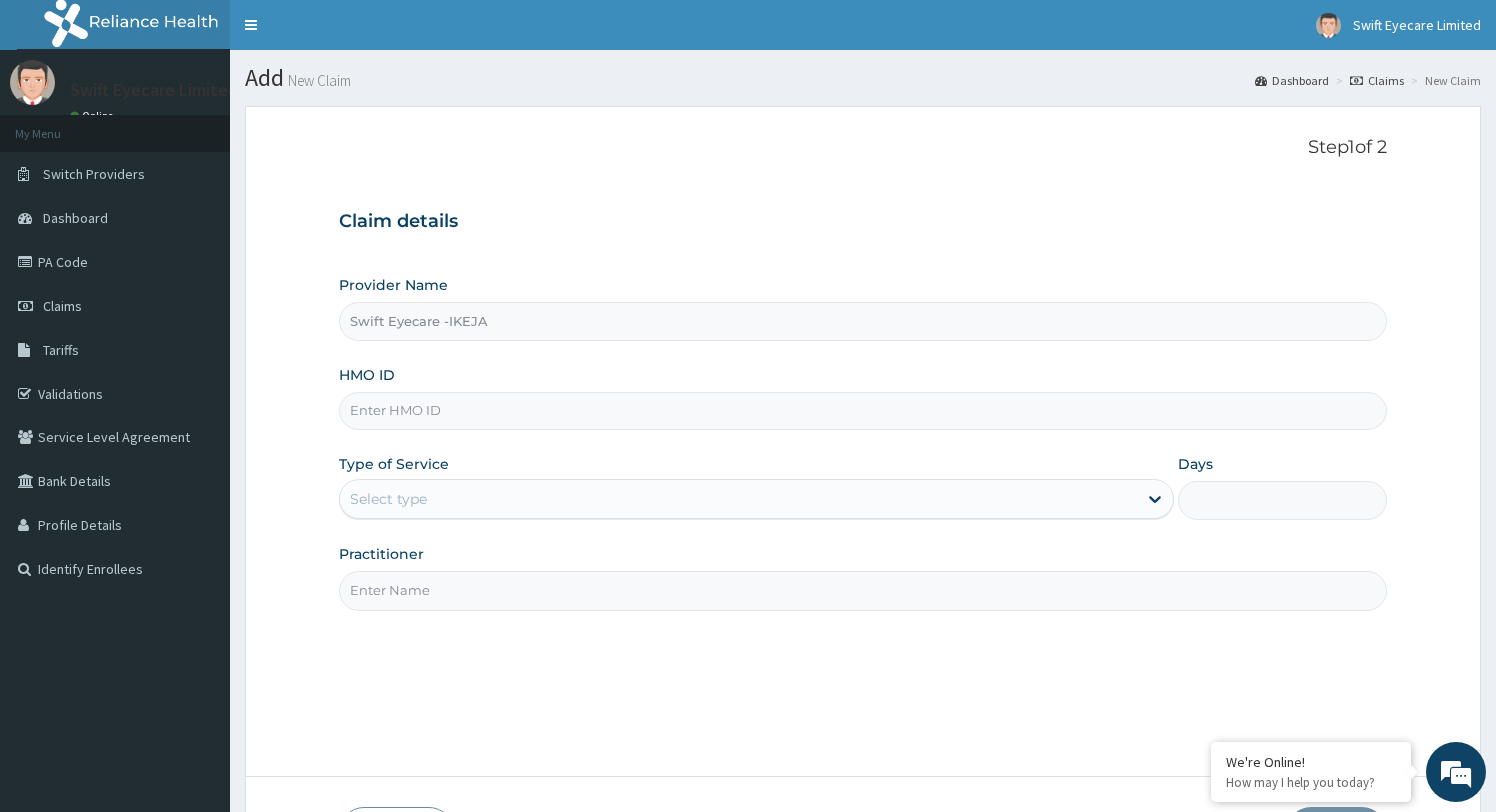 scroll, scrollTop: 0, scrollLeft: 0, axis: both 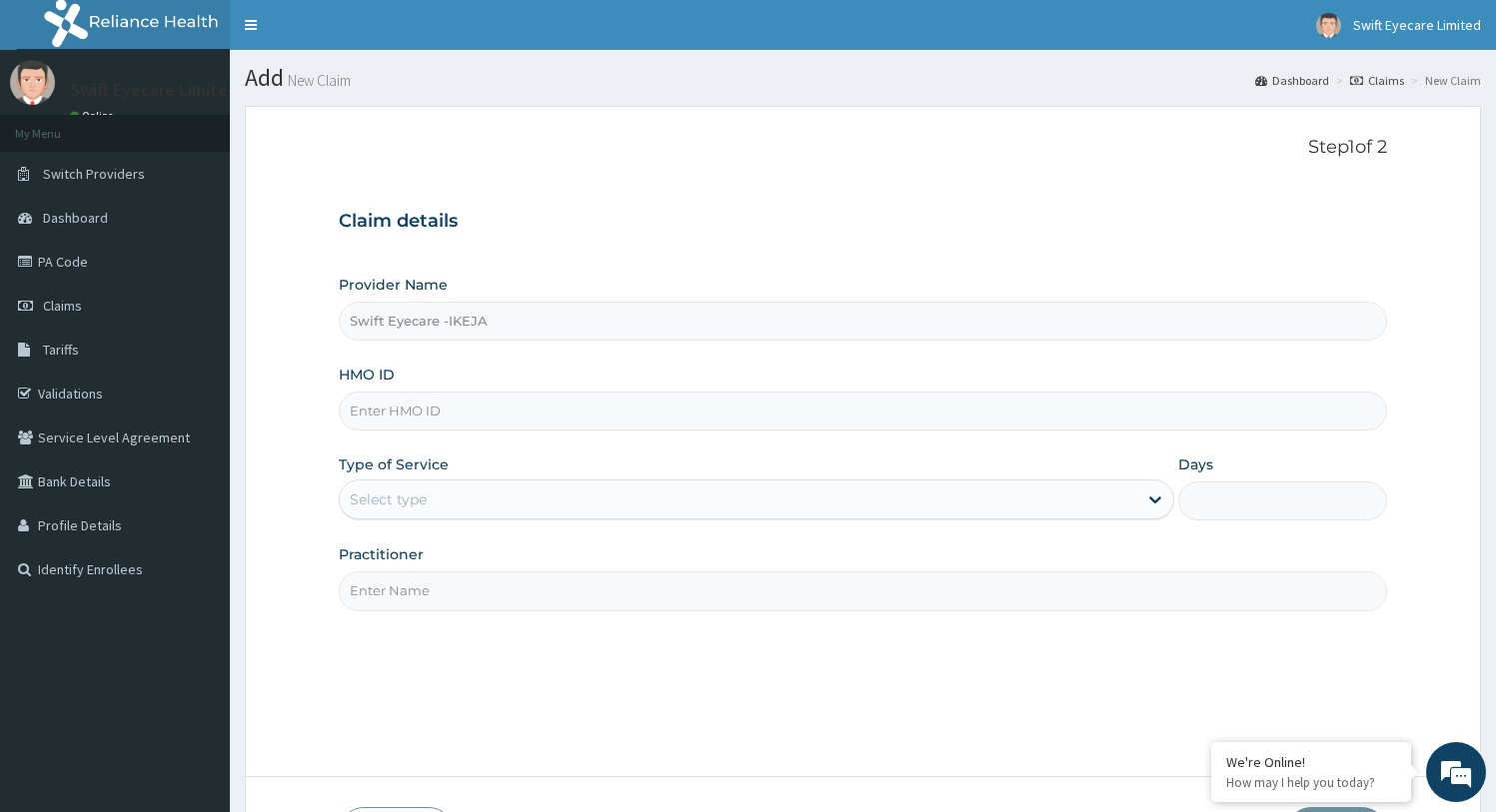 click on "HMO ID" at bounding box center [863, 410] 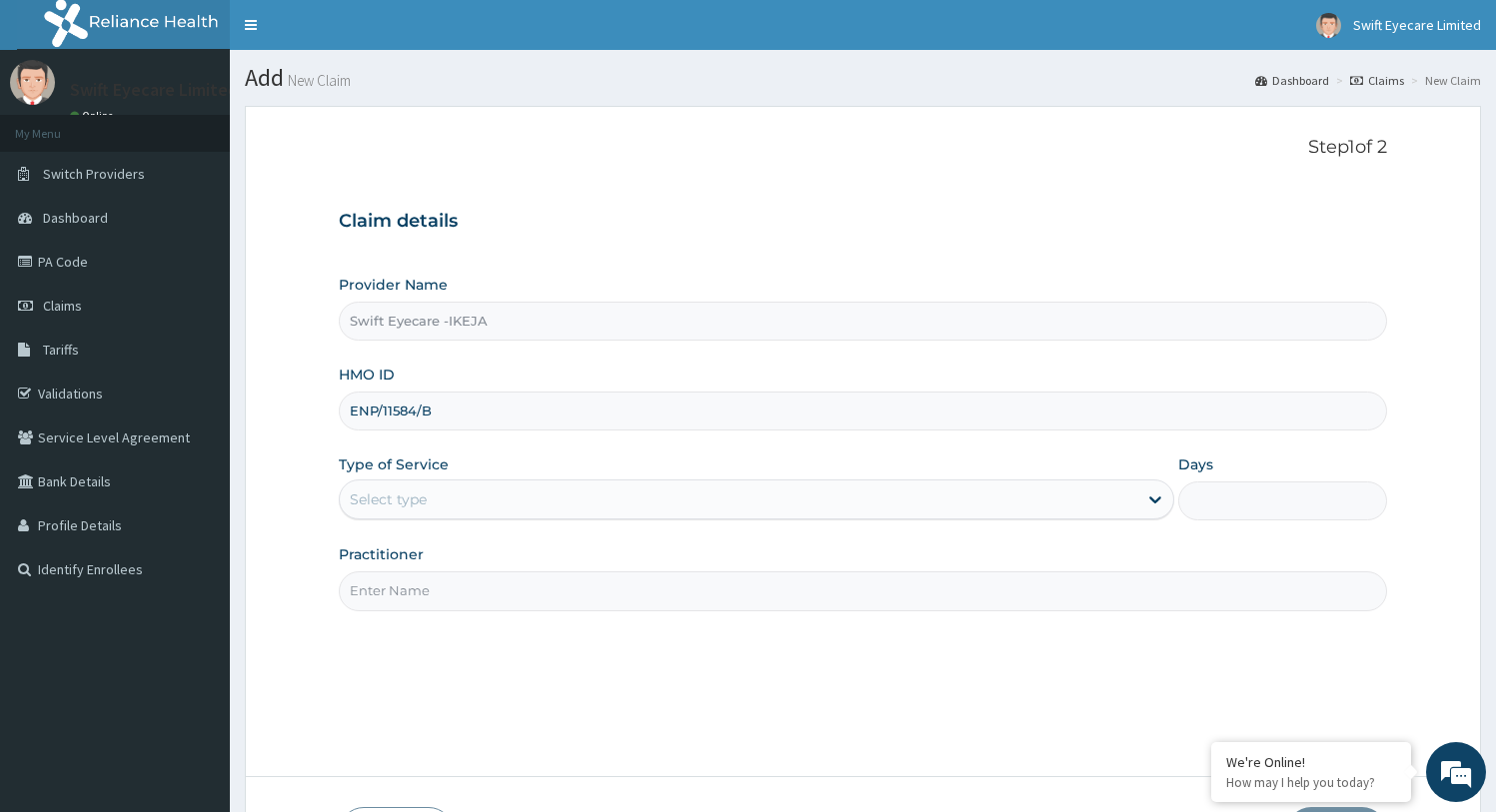 type on "ENP/11584/B" 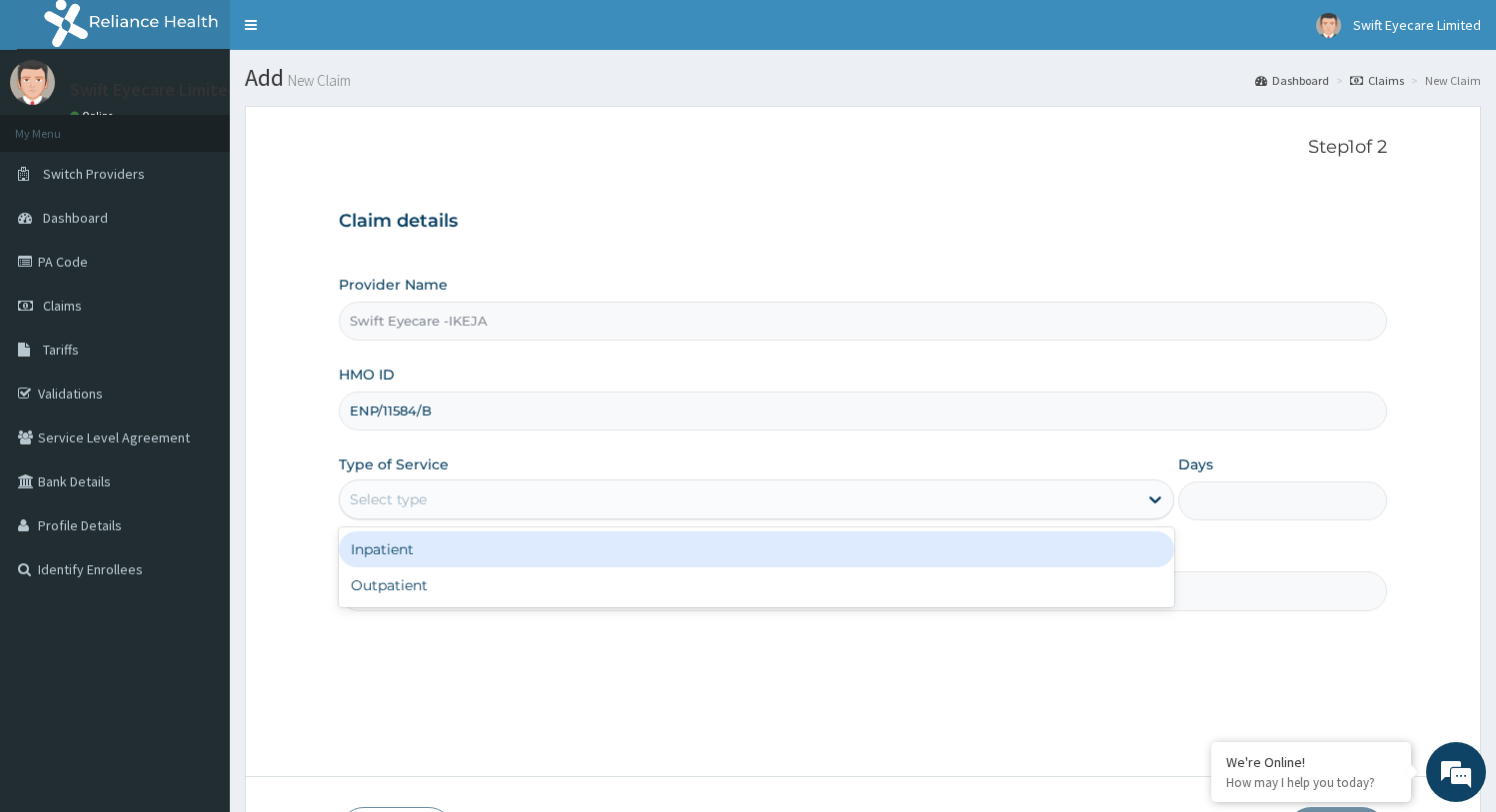 click on "Select type" at bounding box center (739, 499) 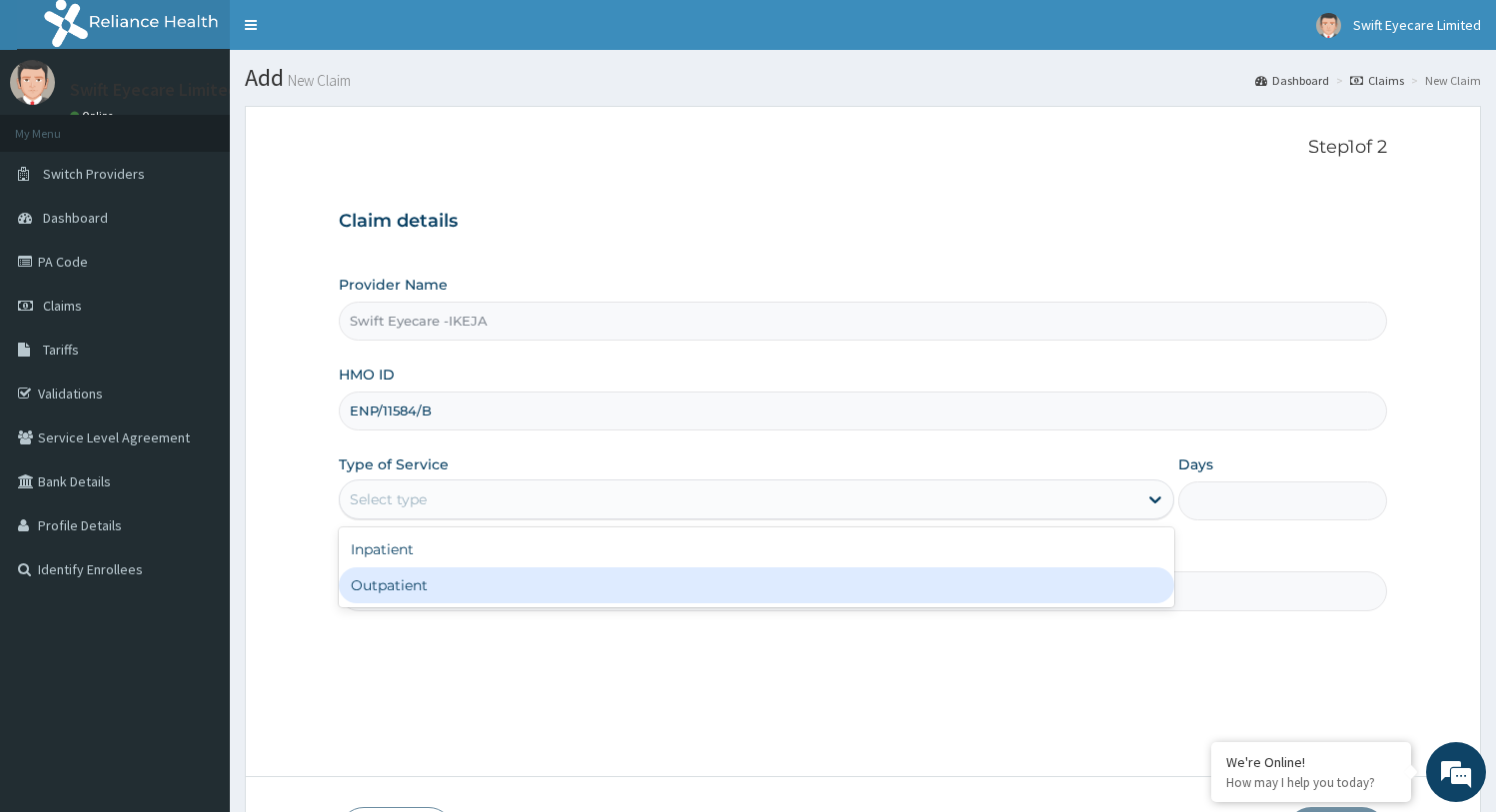 click on "Outpatient" at bounding box center [756, 585] 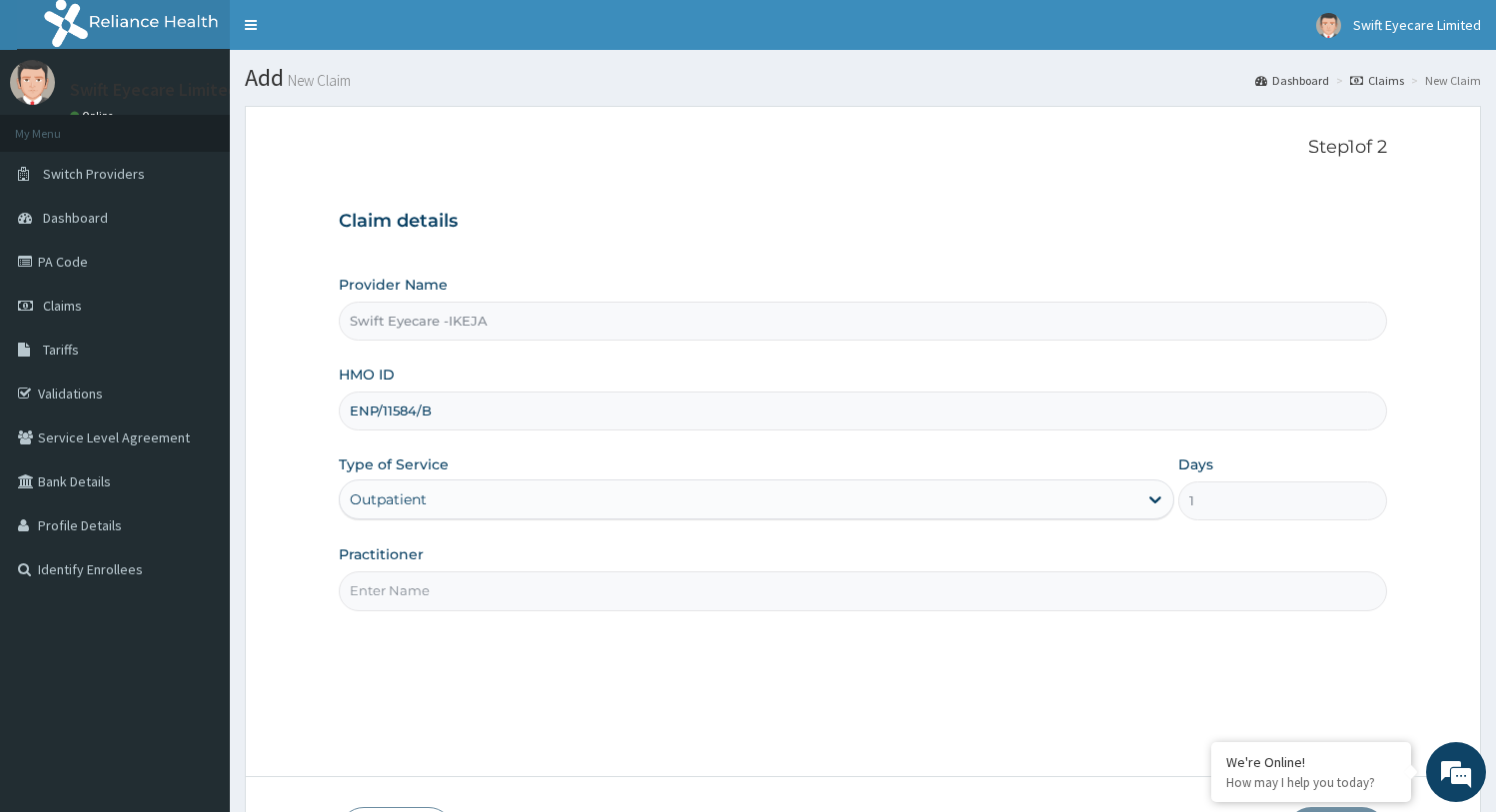 click on "Practitioner" at bounding box center [863, 590] 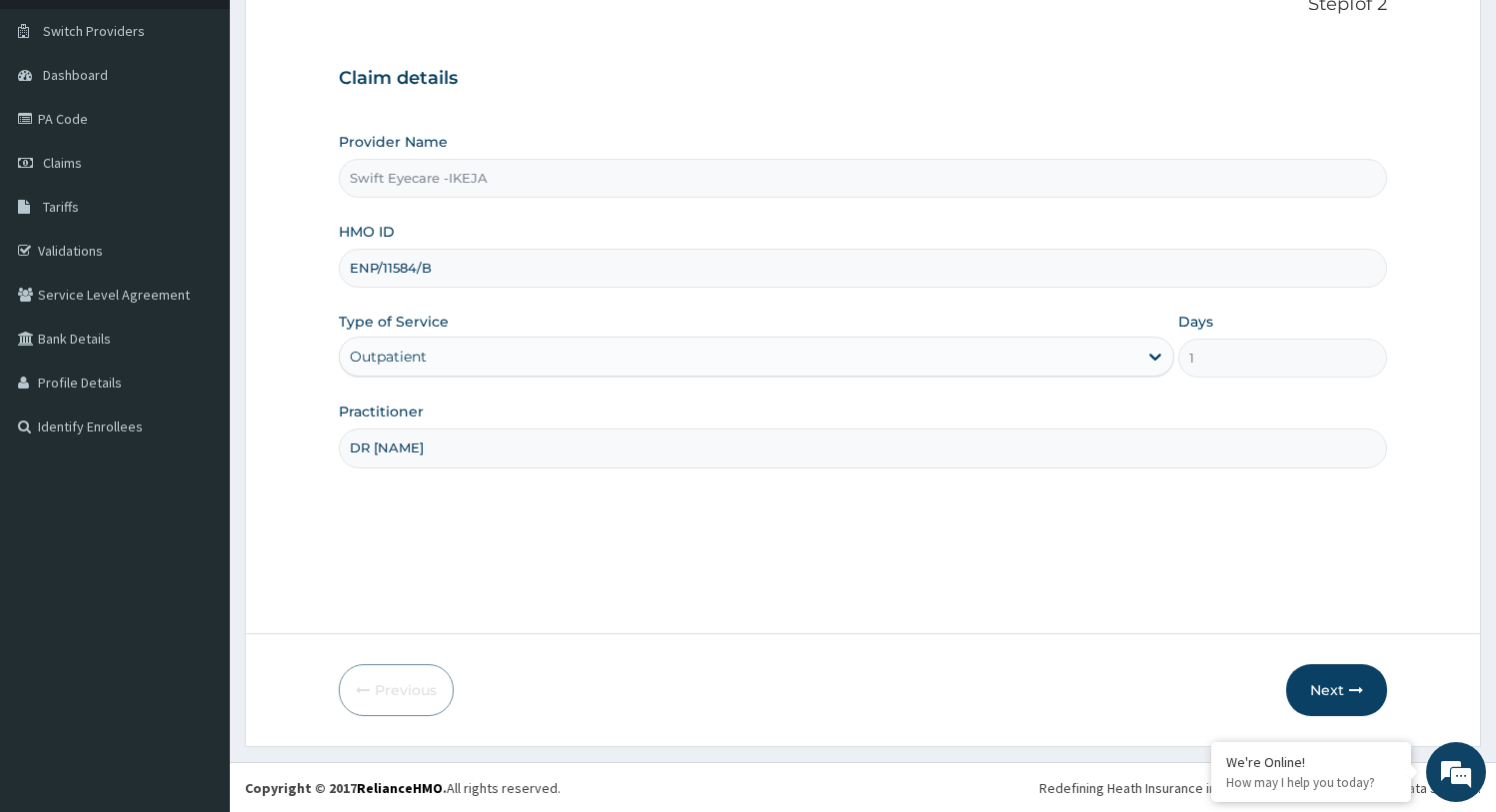 scroll, scrollTop: 144, scrollLeft: 0, axis: vertical 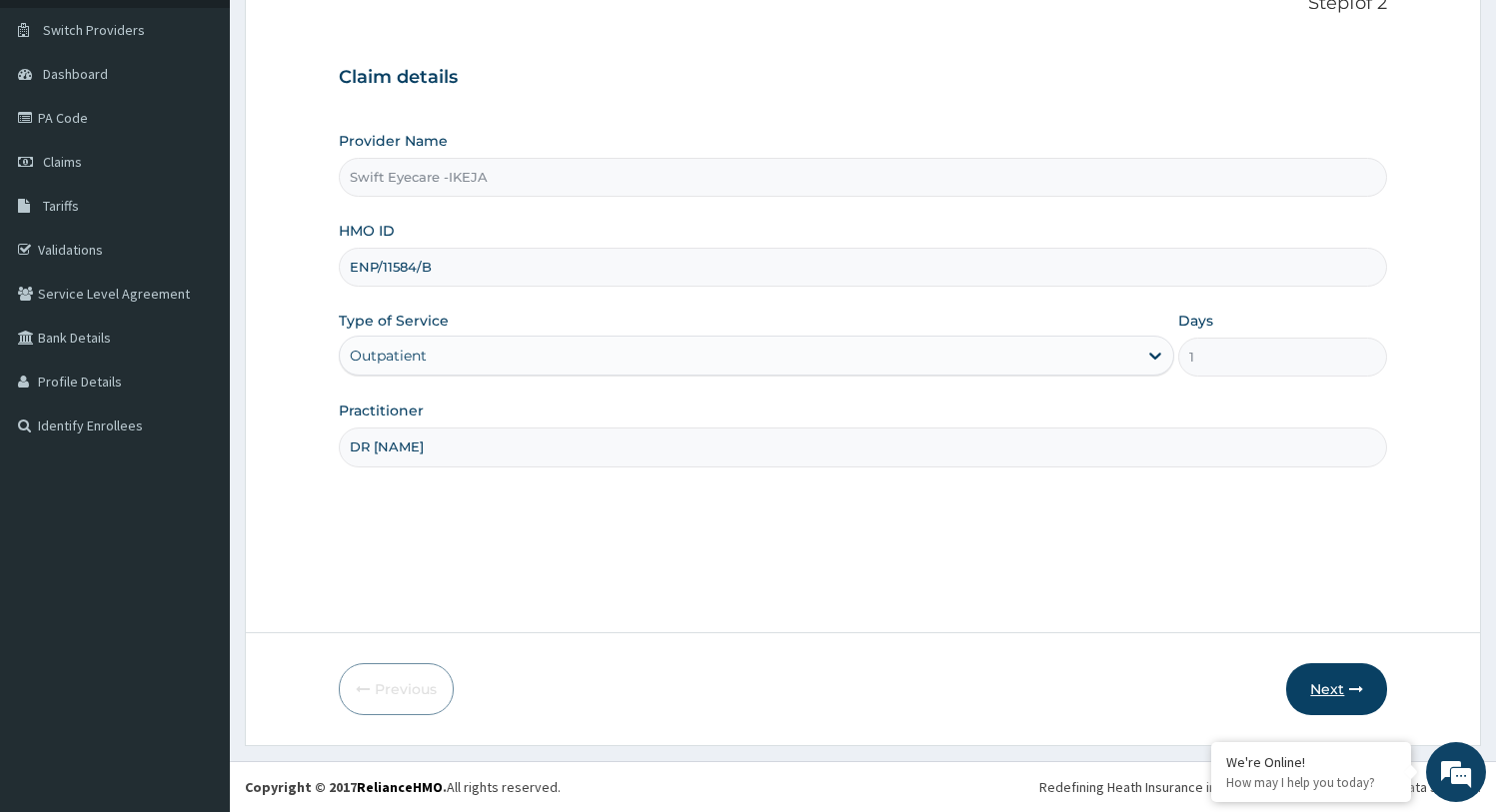 click on "Next" at bounding box center [1336, 689] 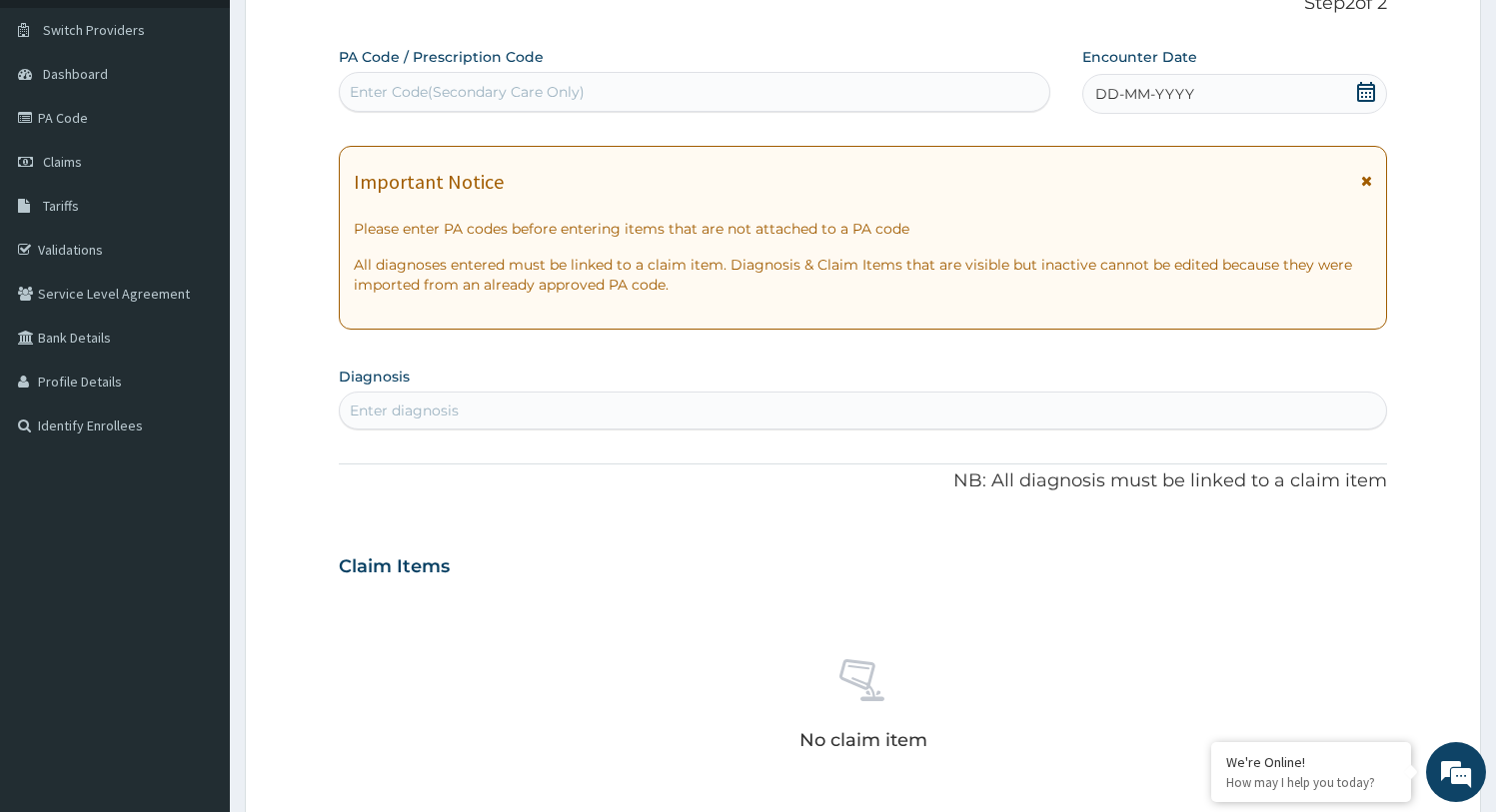 click on "Enter Code(Secondary Care Only)" at bounding box center [695, 92] 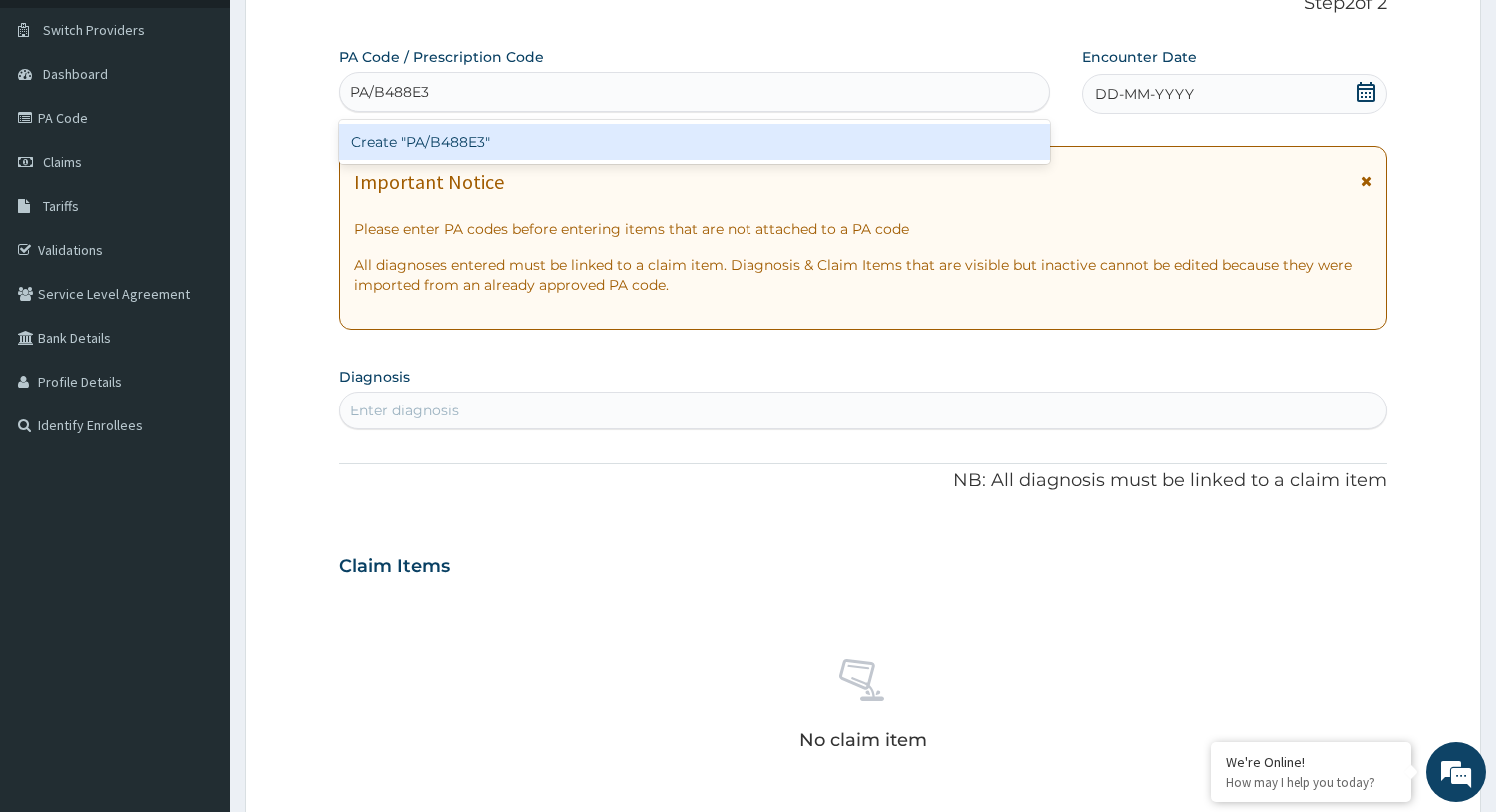 click on "Create "PA/B488E3"" at bounding box center (695, 142) 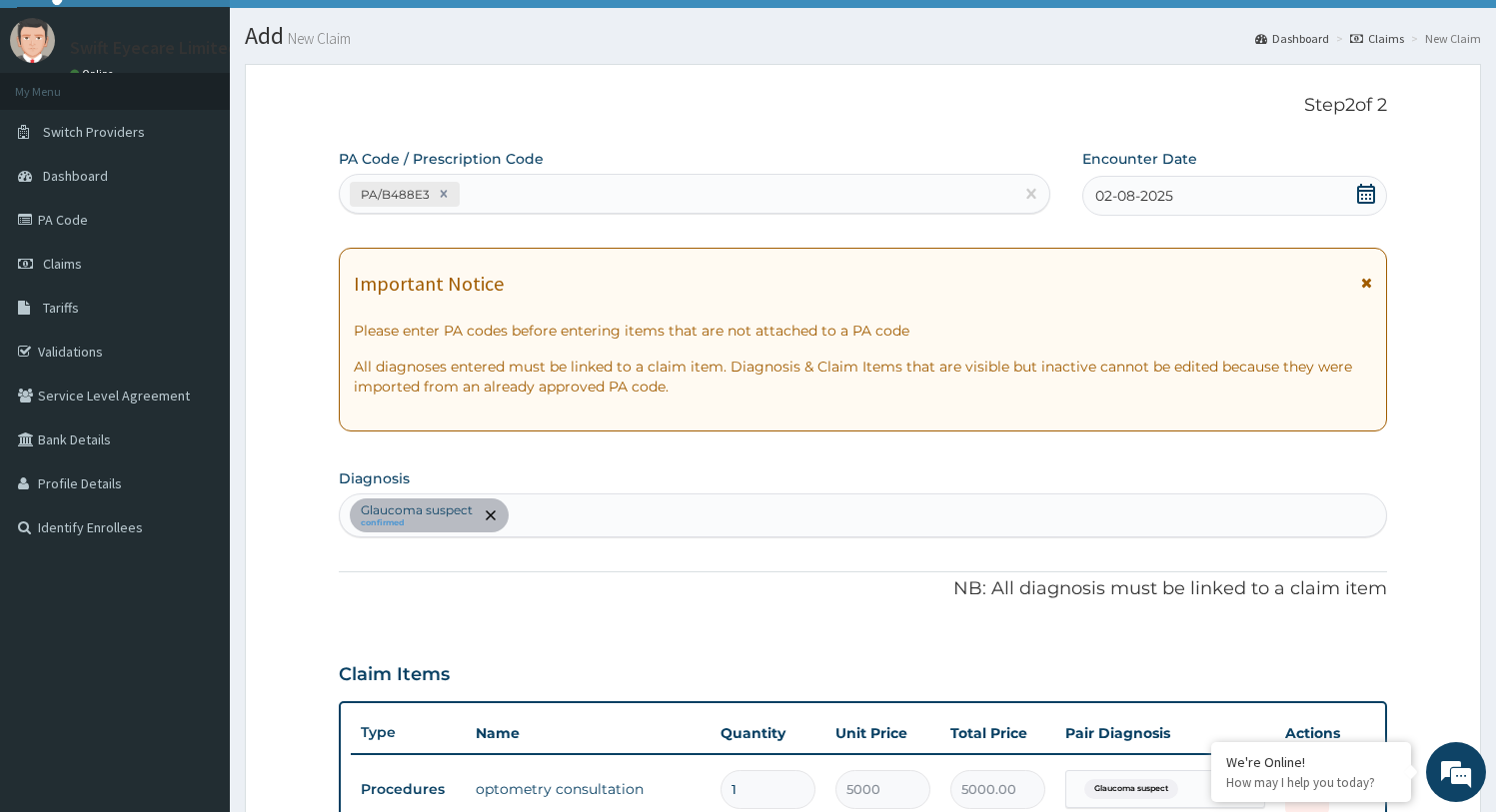 scroll, scrollTop: 0, scrollLeft: 0, axis: both 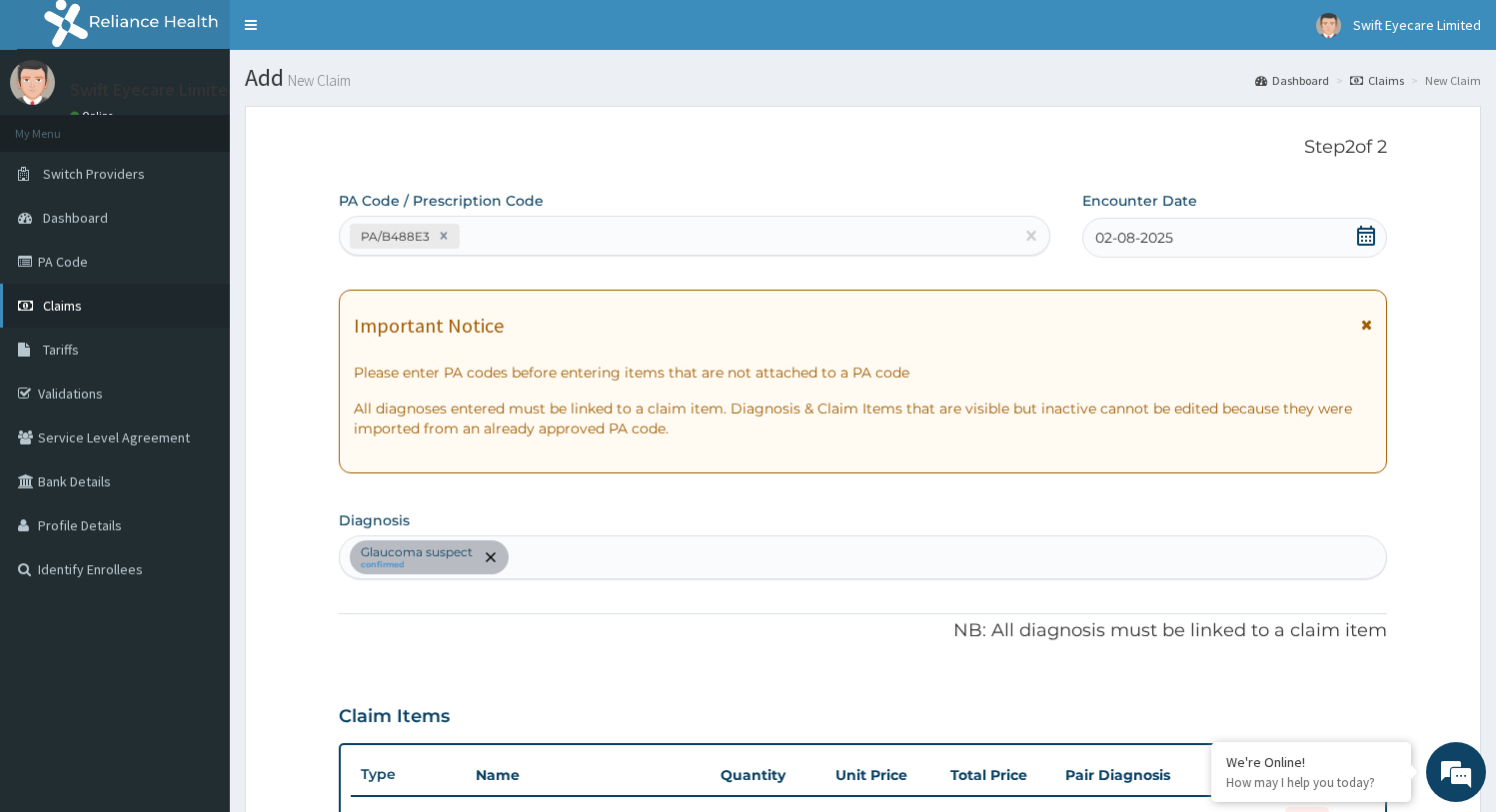 click on "Claims" at bounding box center [115, 306] 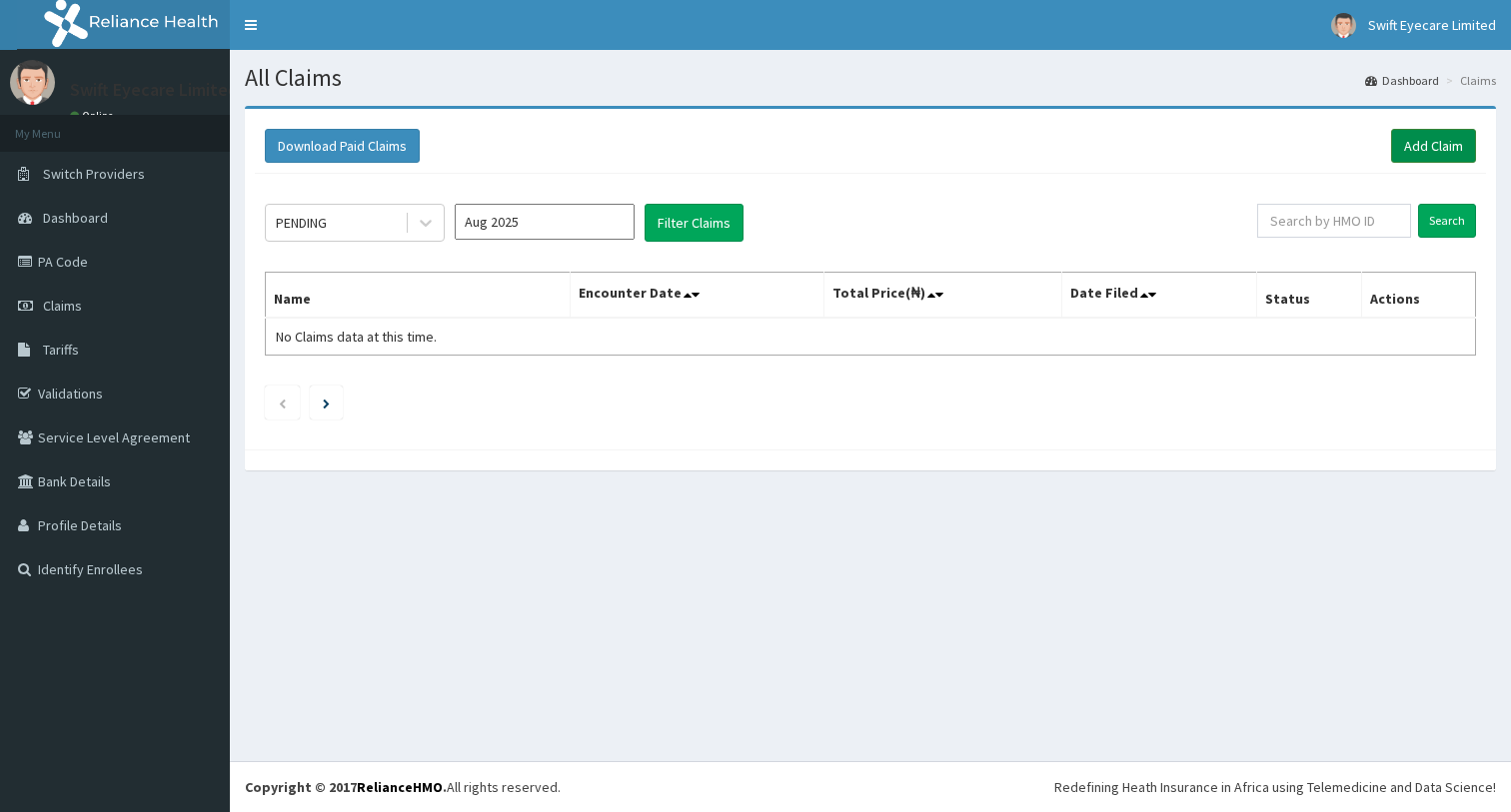 scroll, scrollTop: 0, scrollLeft: 0, axis: both 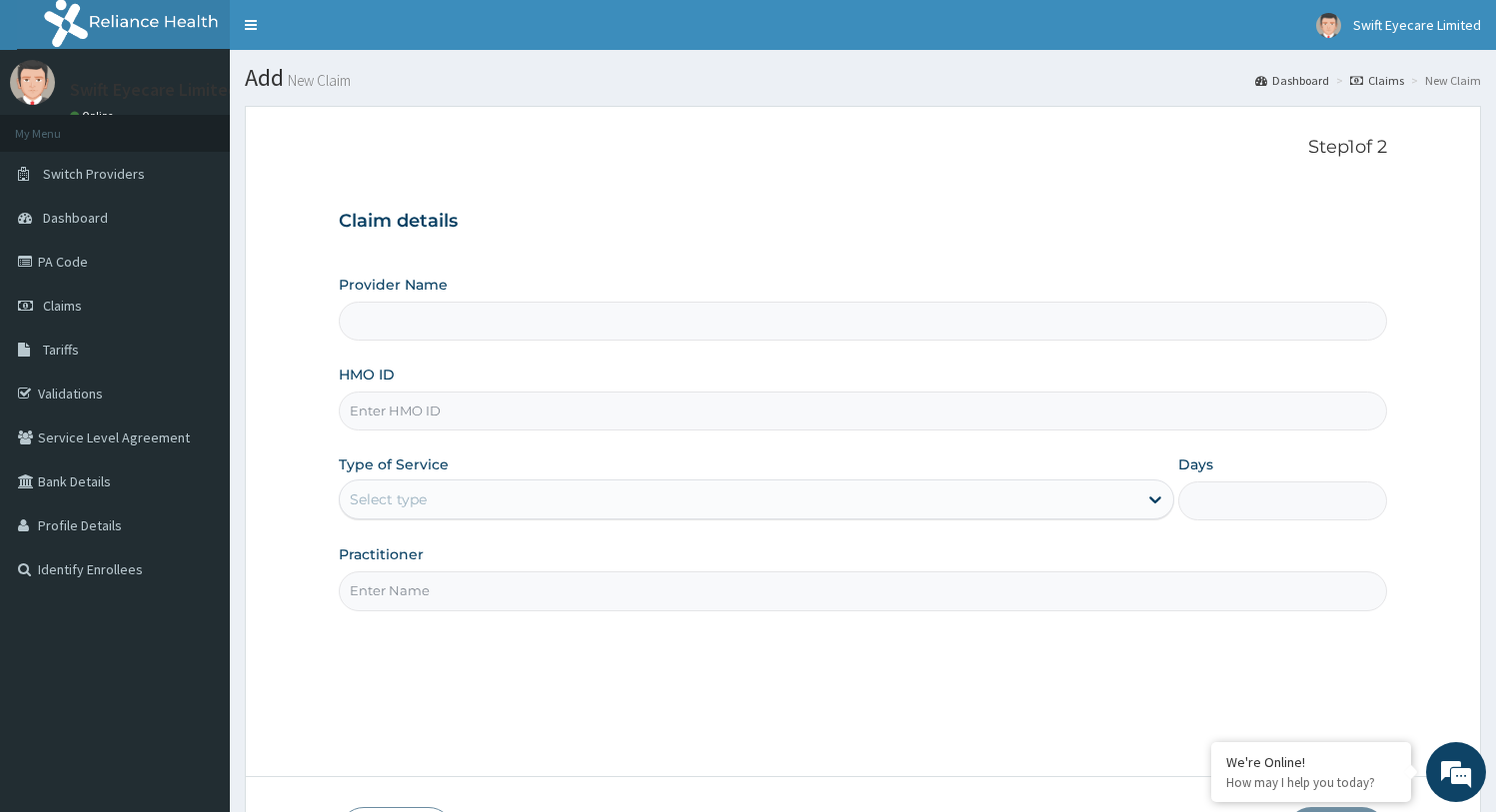 type on "Swift Eyecare -IKEJA" 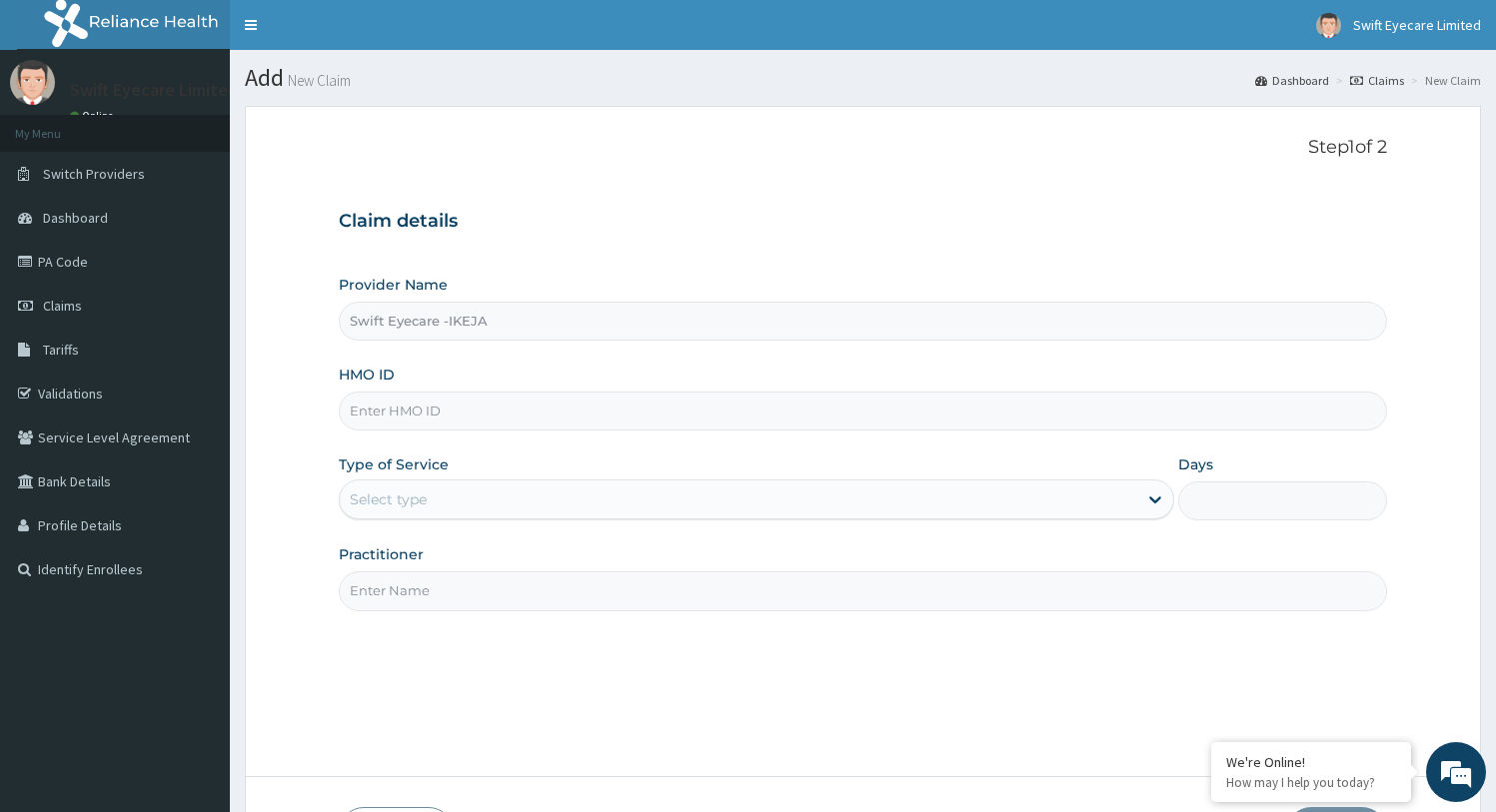 click on "Swift Eyecare -IKEJA" at bounding box center (863, 321) 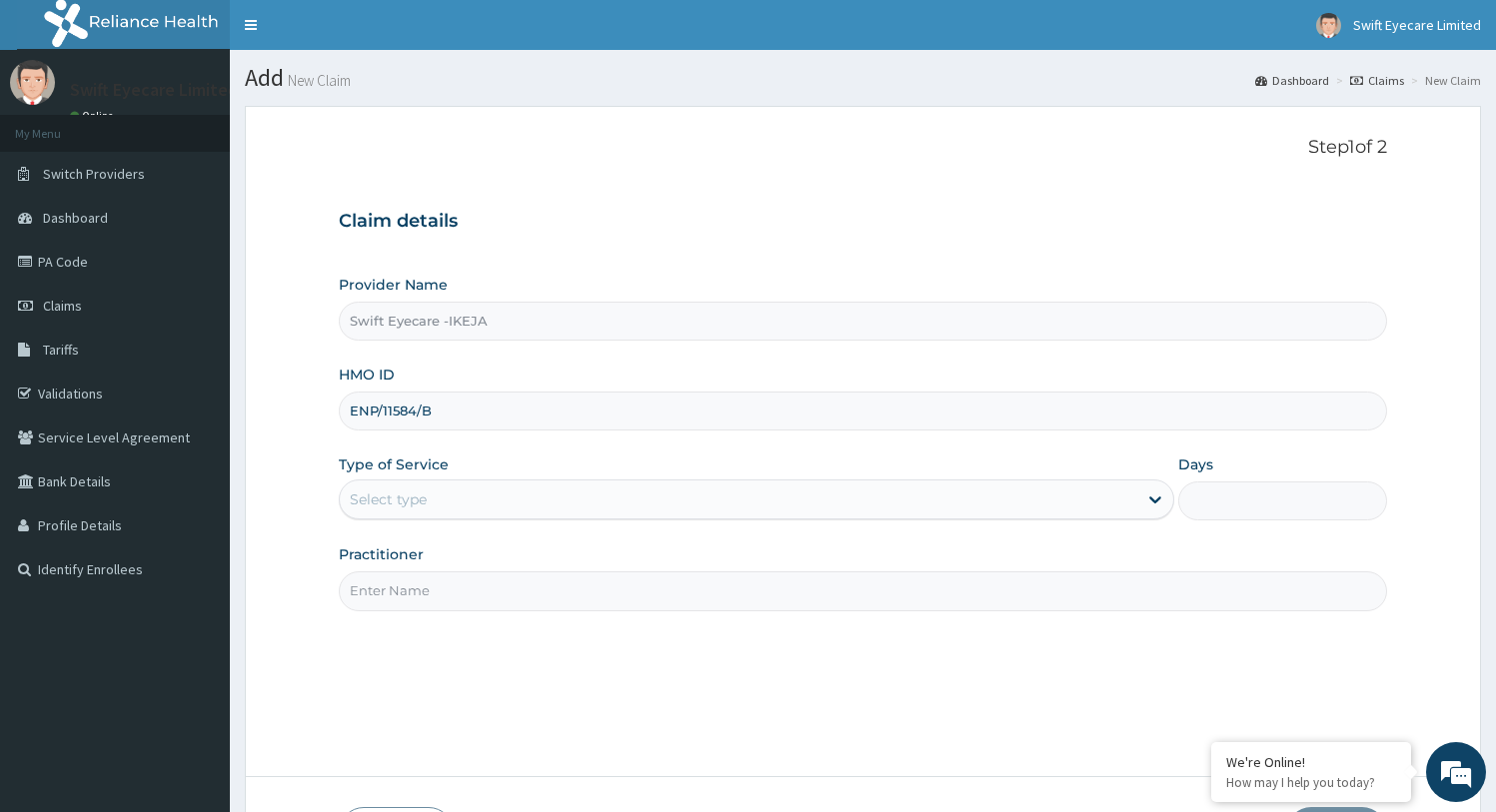 scroll, scrollTop: 0, scrollLeft: 0, axis: both 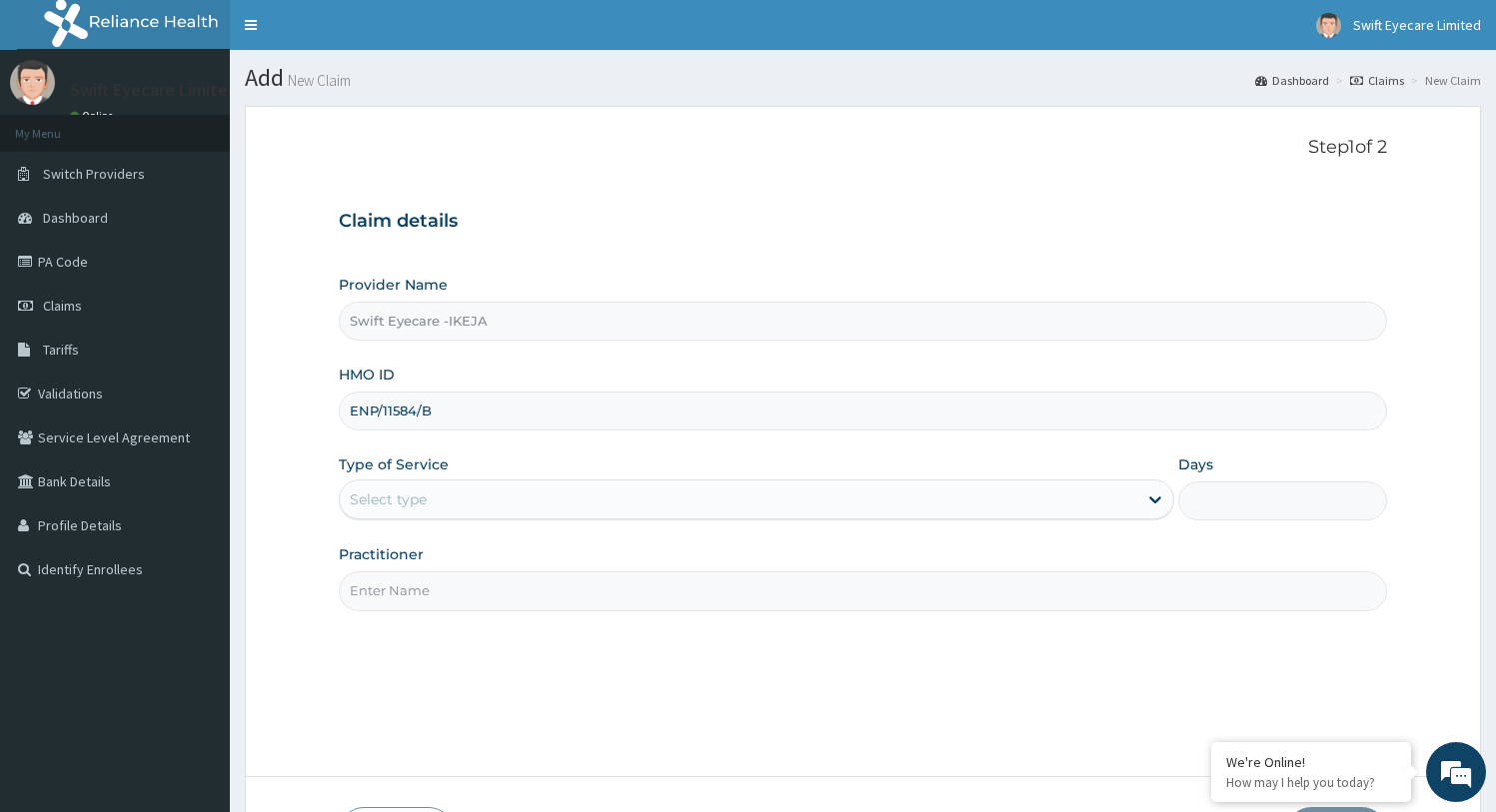 type on "ENP/11584/B" 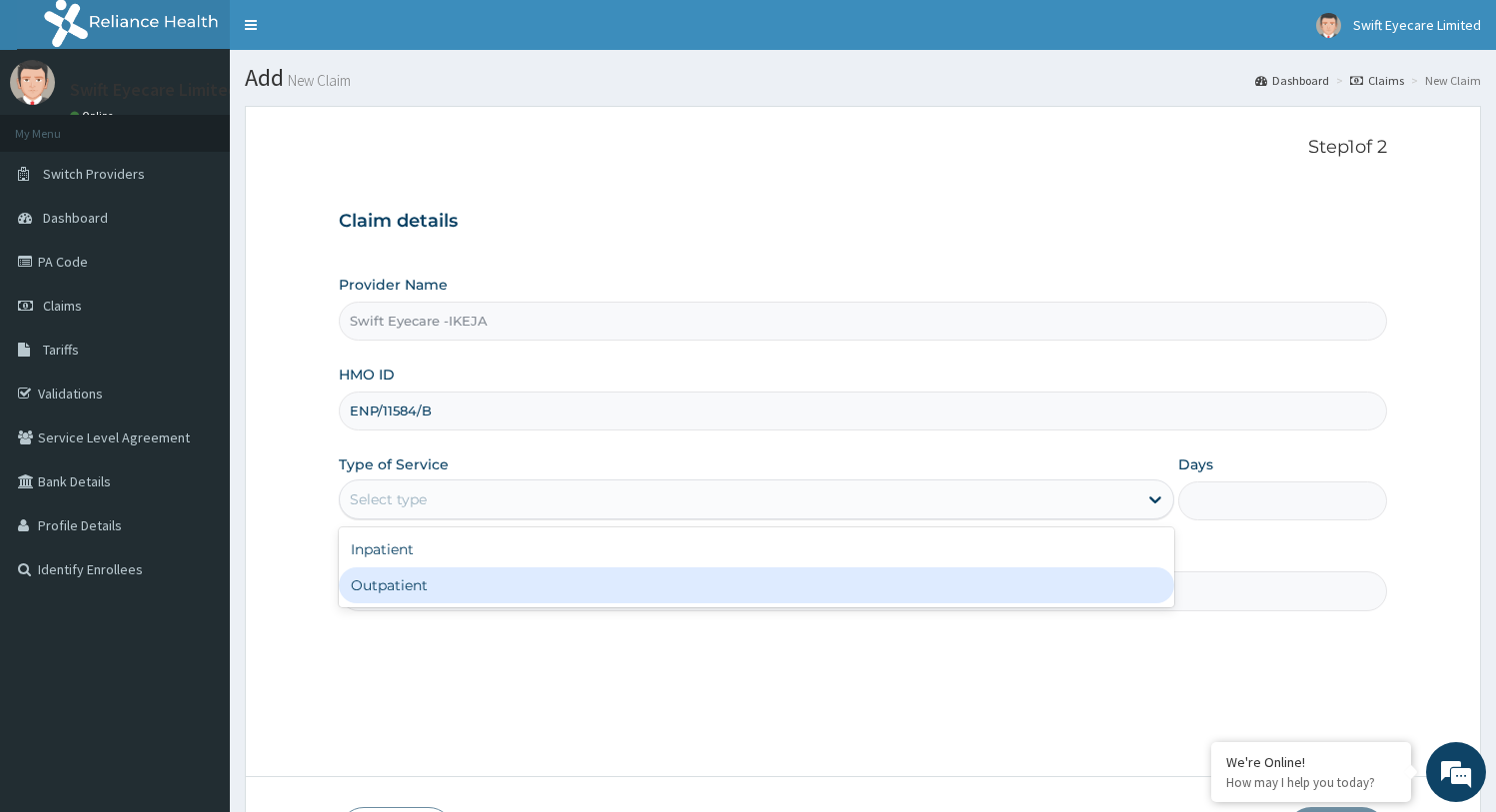 click on "Outpatient" at bounding box center (756, 585) 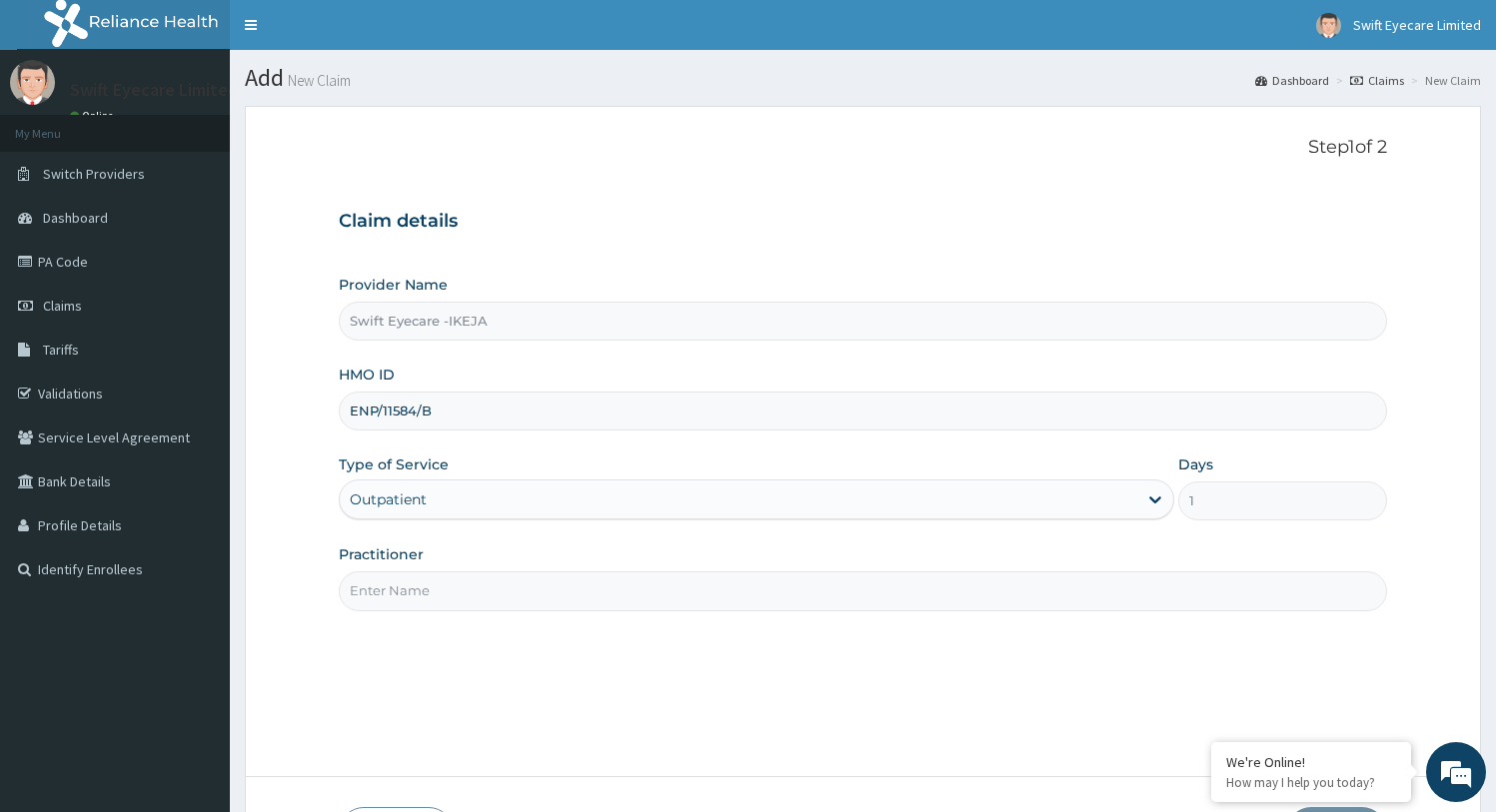 click on "Practitioner" at bounding box center (863, 590) 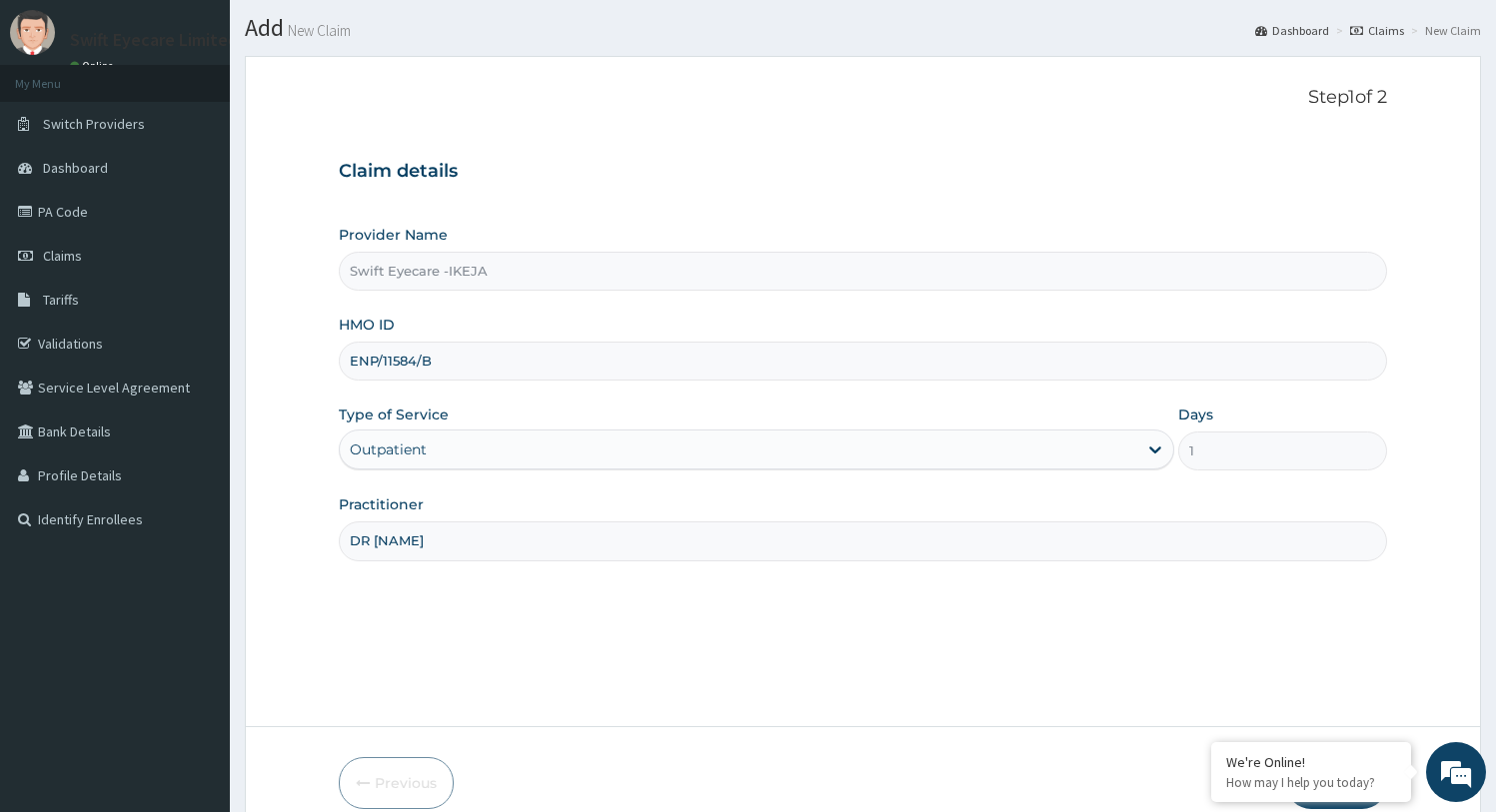 scroll, scrollTop: 144, scrollLeft: 0, axis: vertical 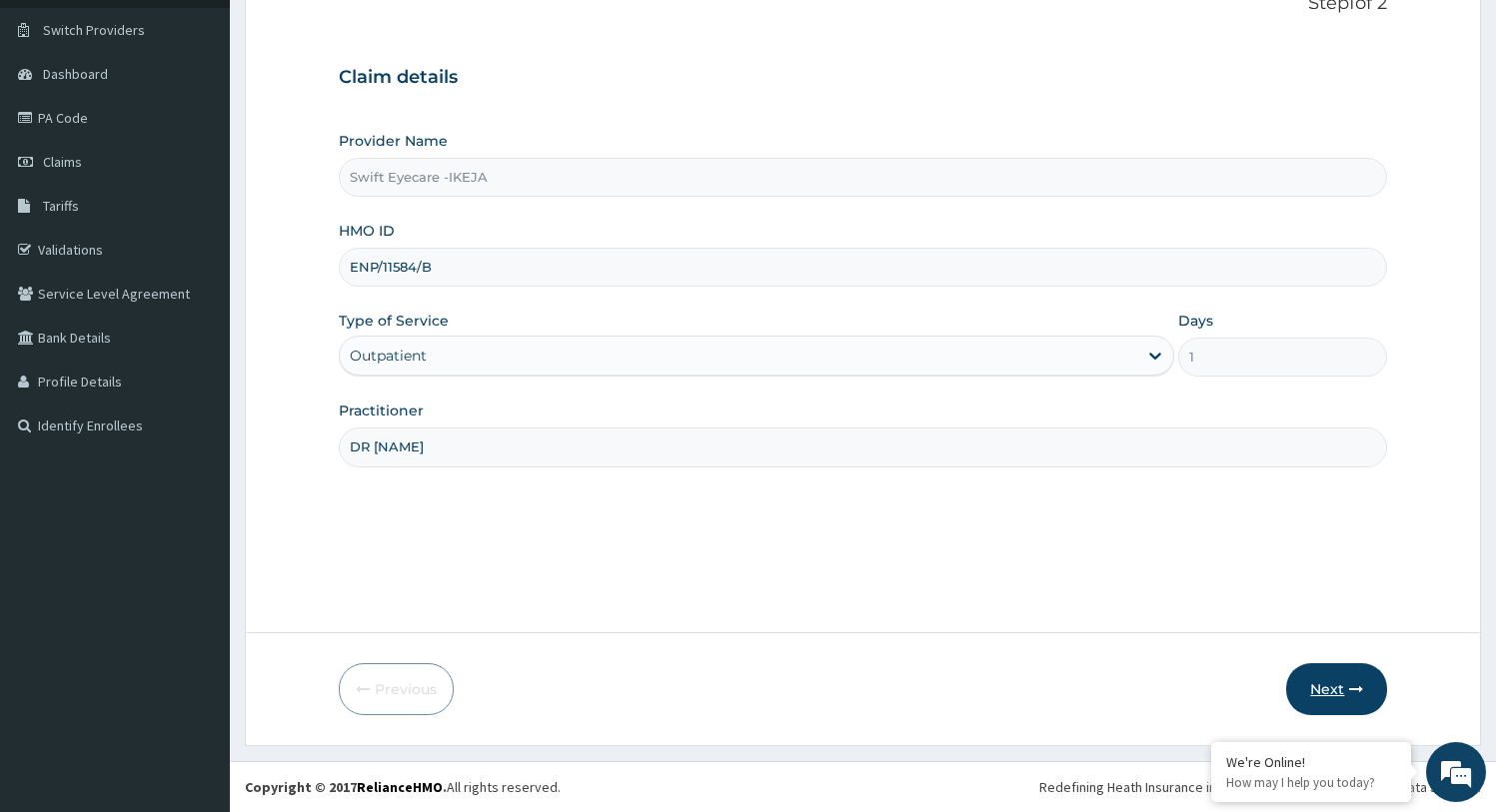 click on "Next" at bounding box center [1336, 689] 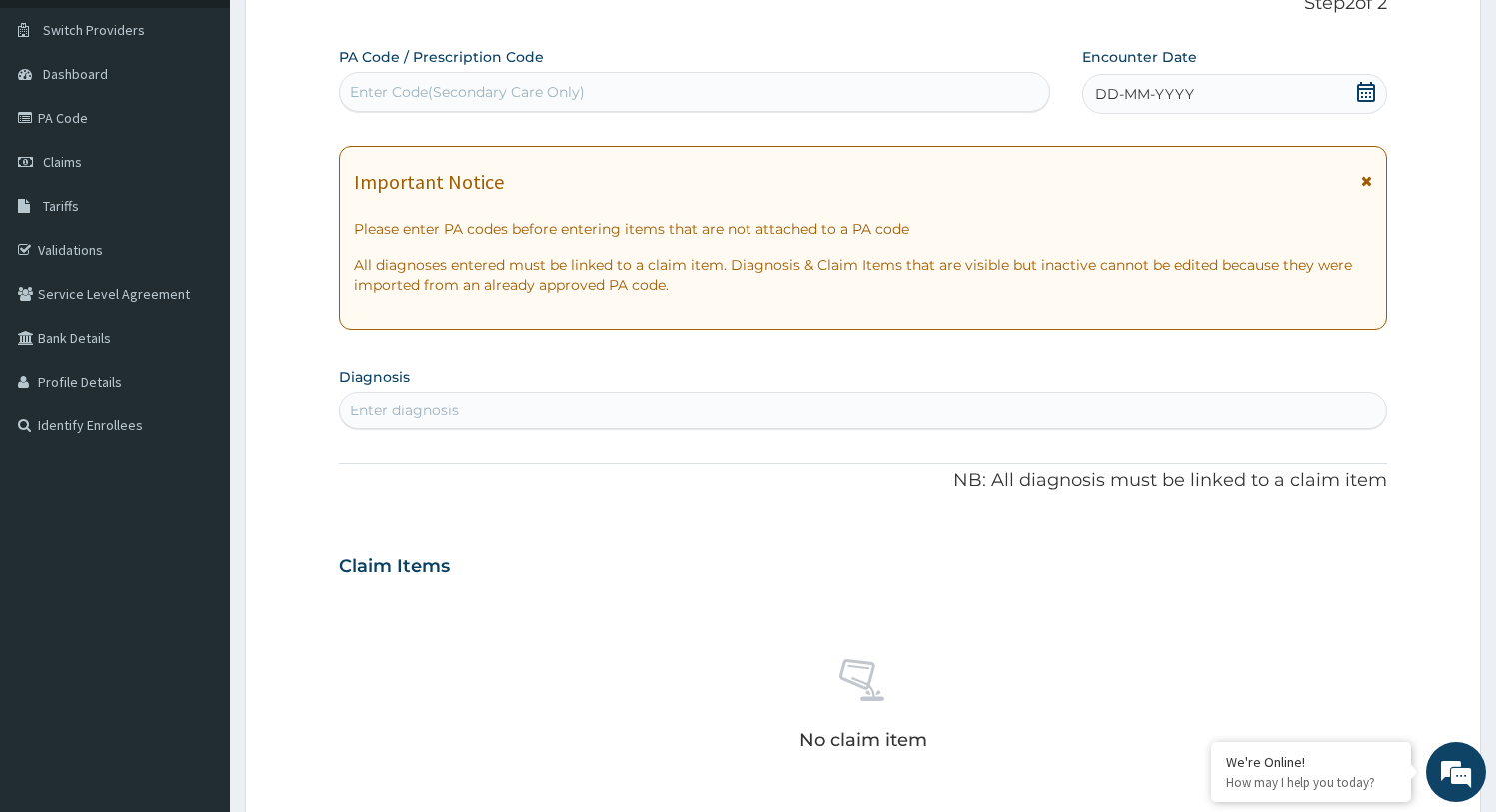click on "Enter Code(Secondary Care Only)" at bounding box center [467, 92] 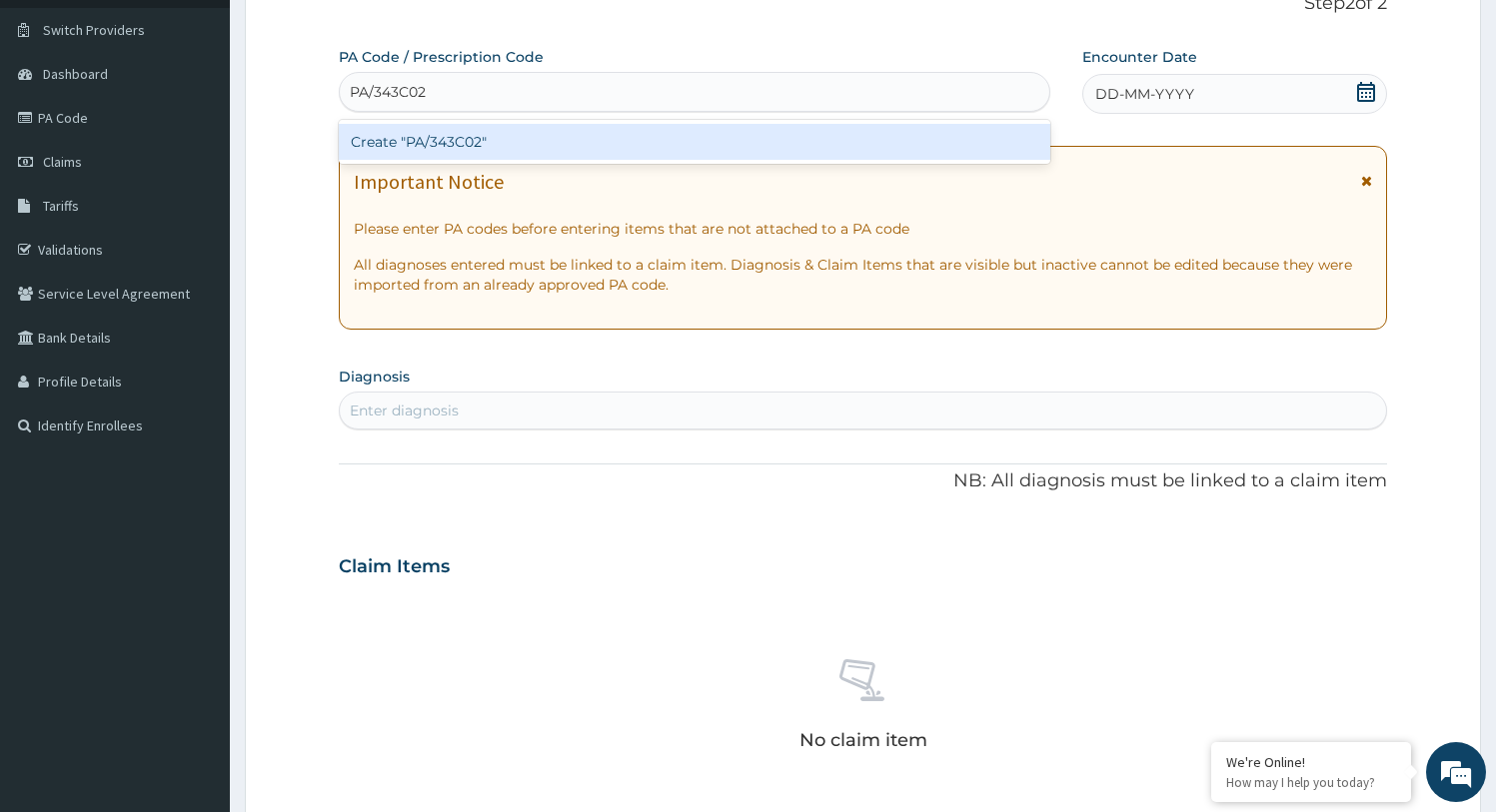 type on "PA/343C02" 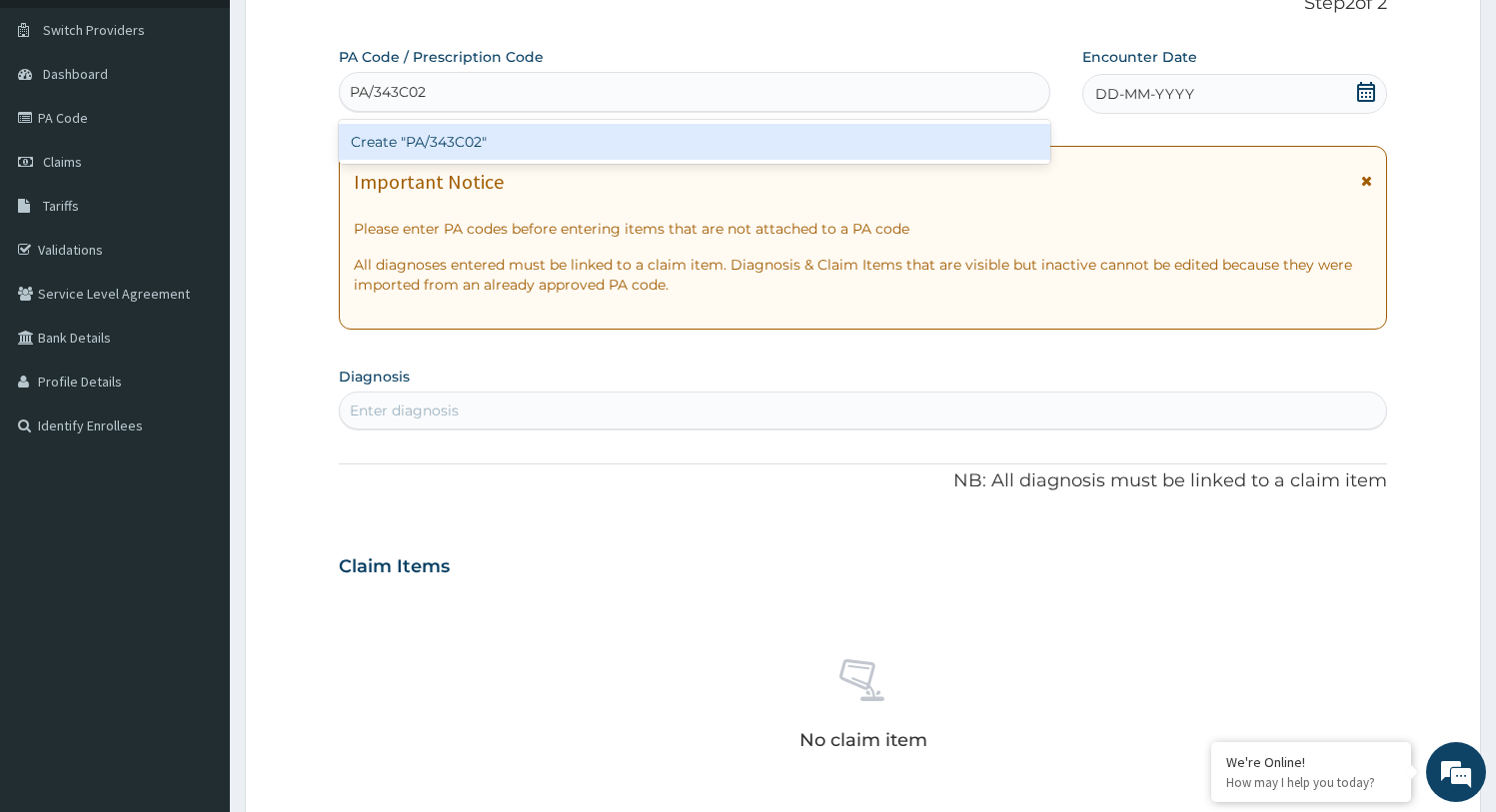 click on "Create "PA/343C02"" at bounding box center (695, 142) 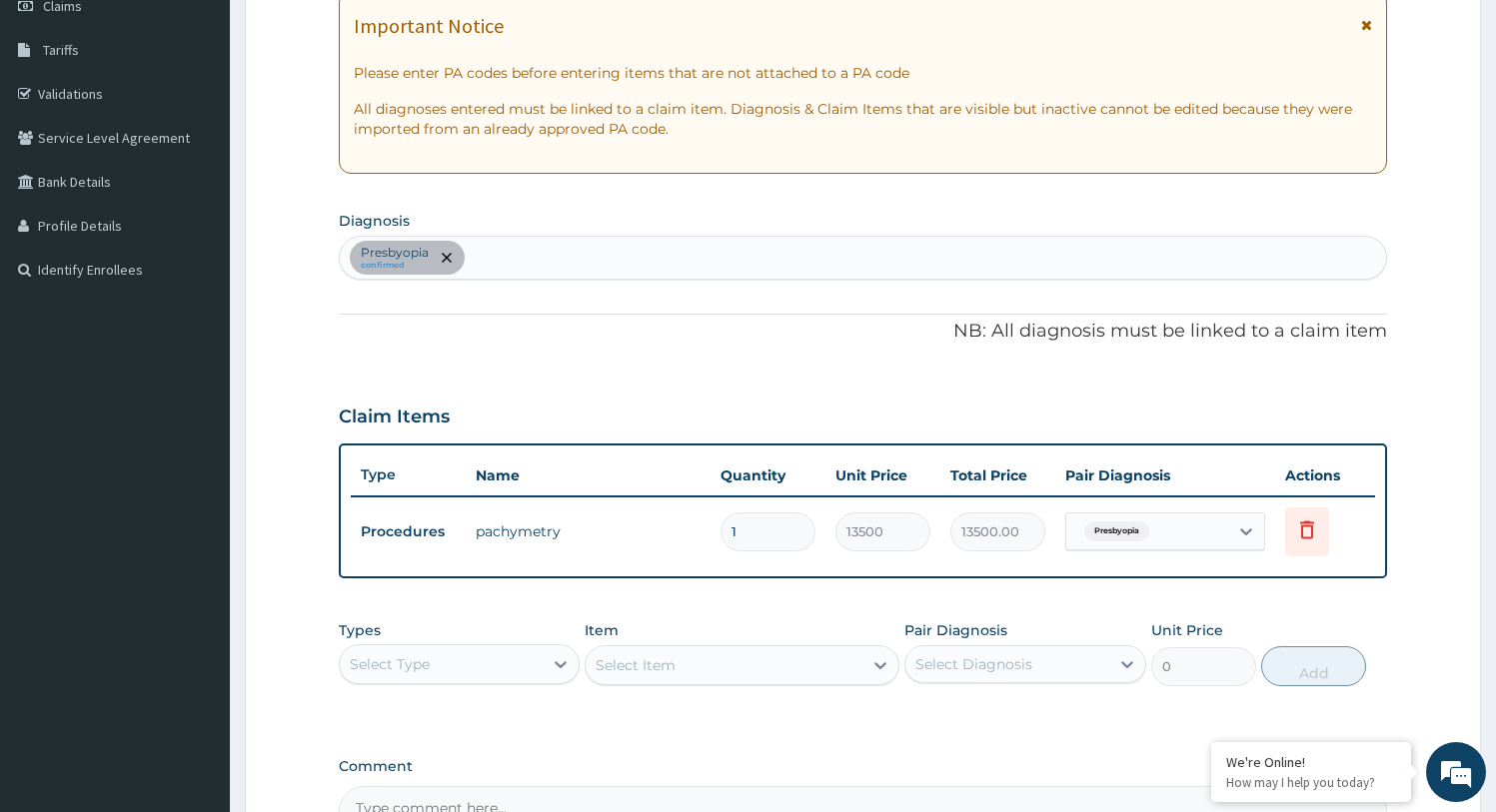 scroll, scrollTop: 0, scrollLeft: 0, axis: both 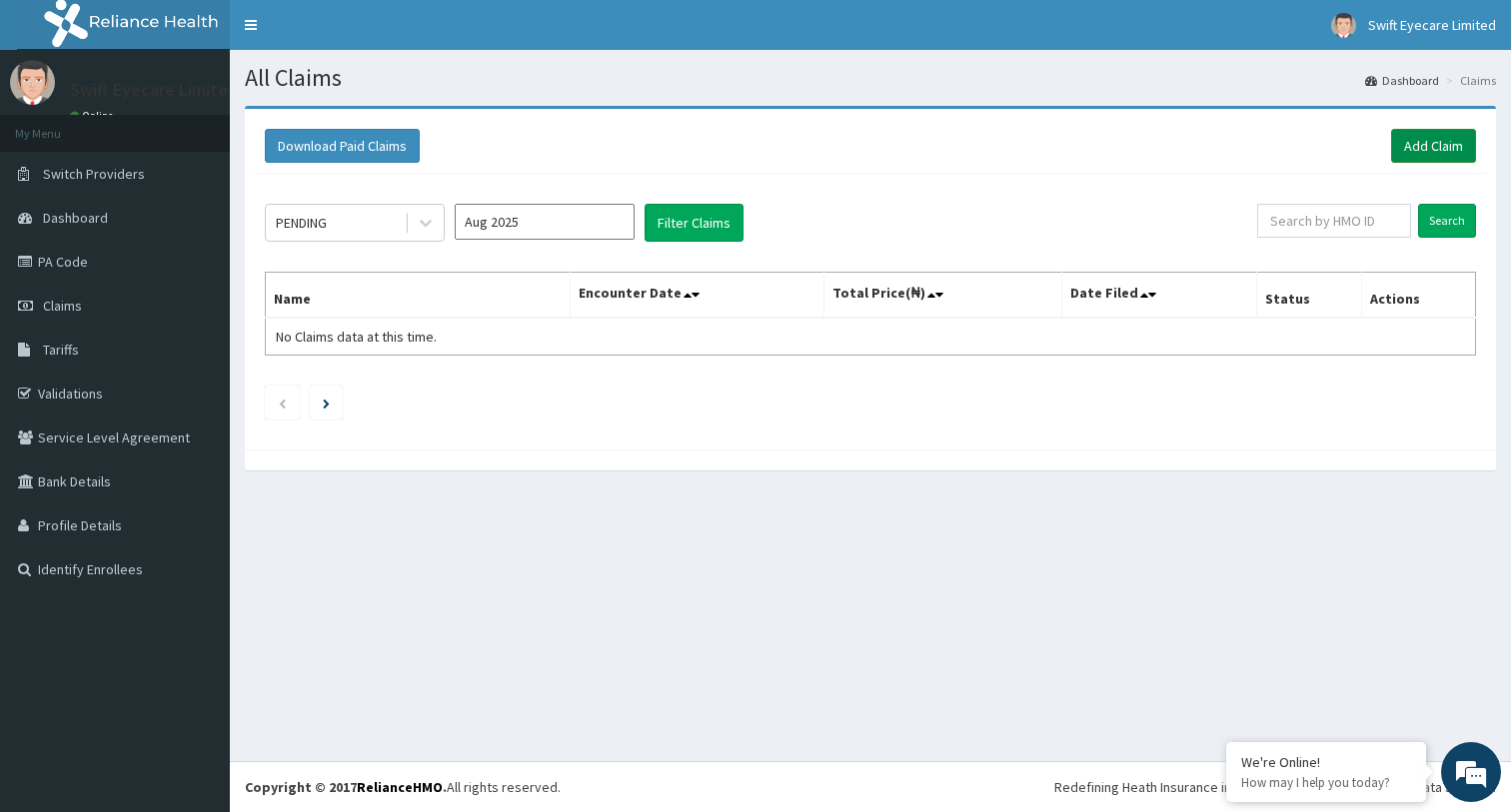 click on "Add Claim" at bounding box center (1433, 146) 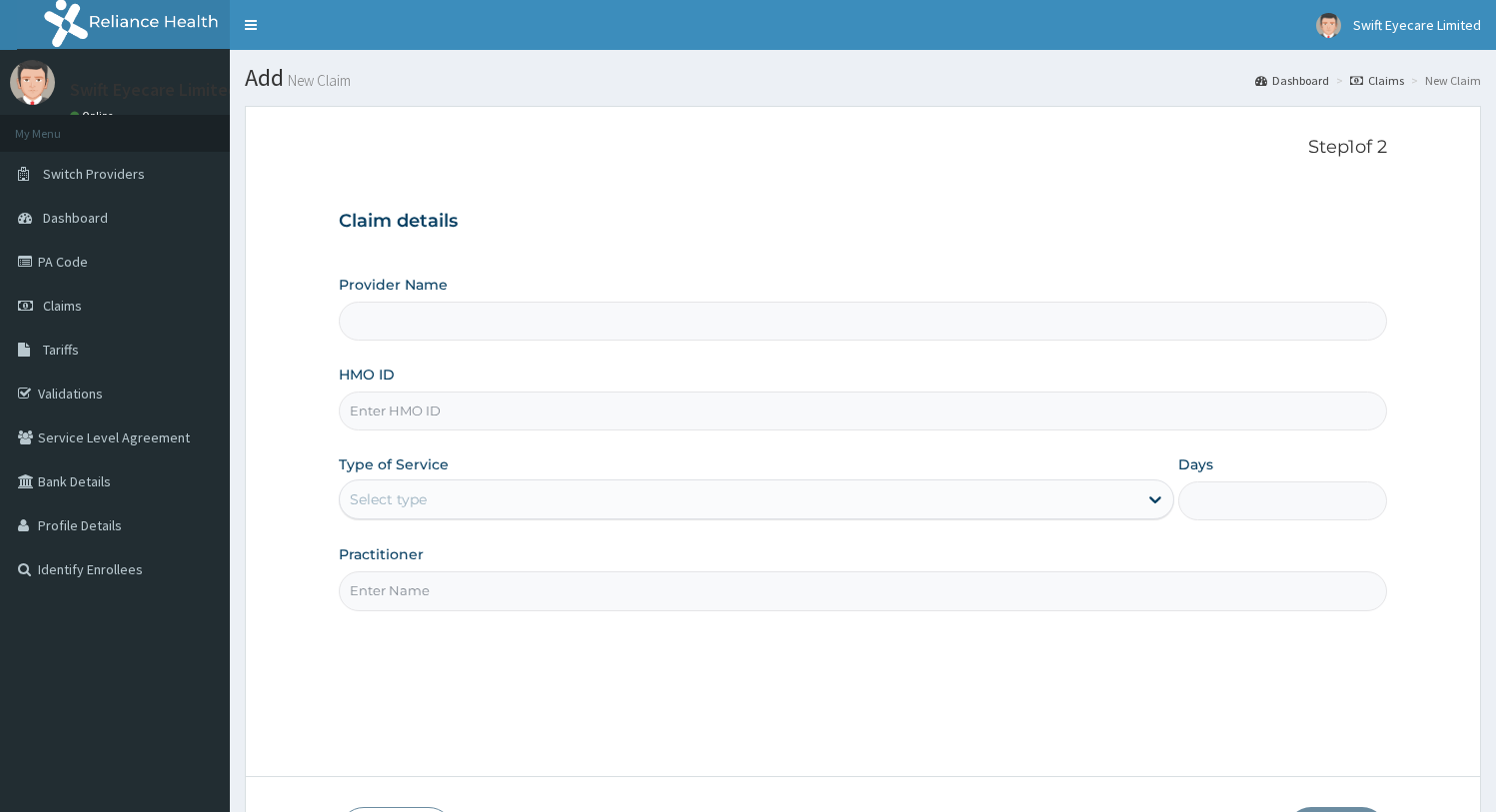 scroll, scrollTop: 0, scrollLeft: 0, axis: both 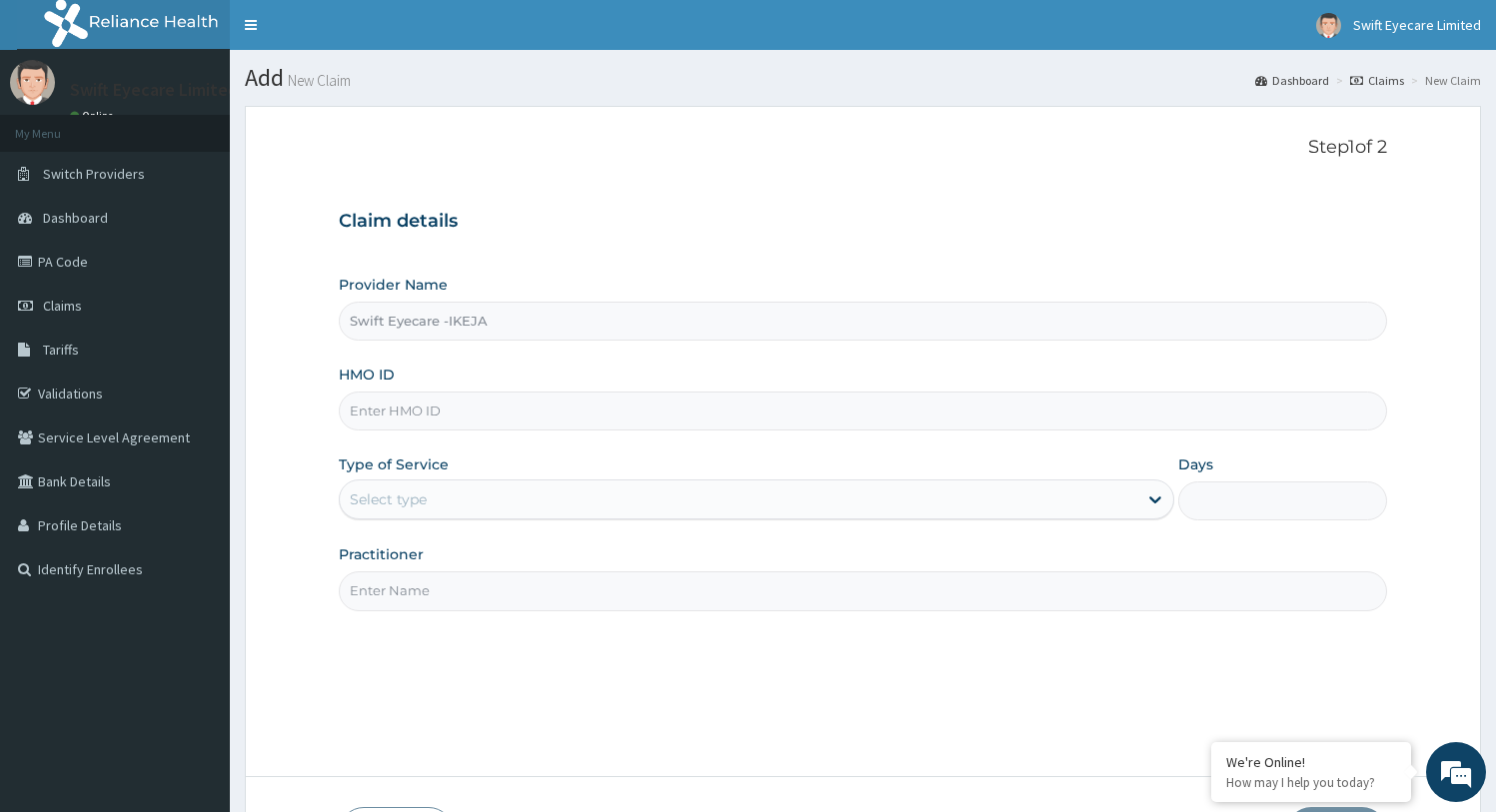 click on "HMO ID" at bounding box center (863, 410) 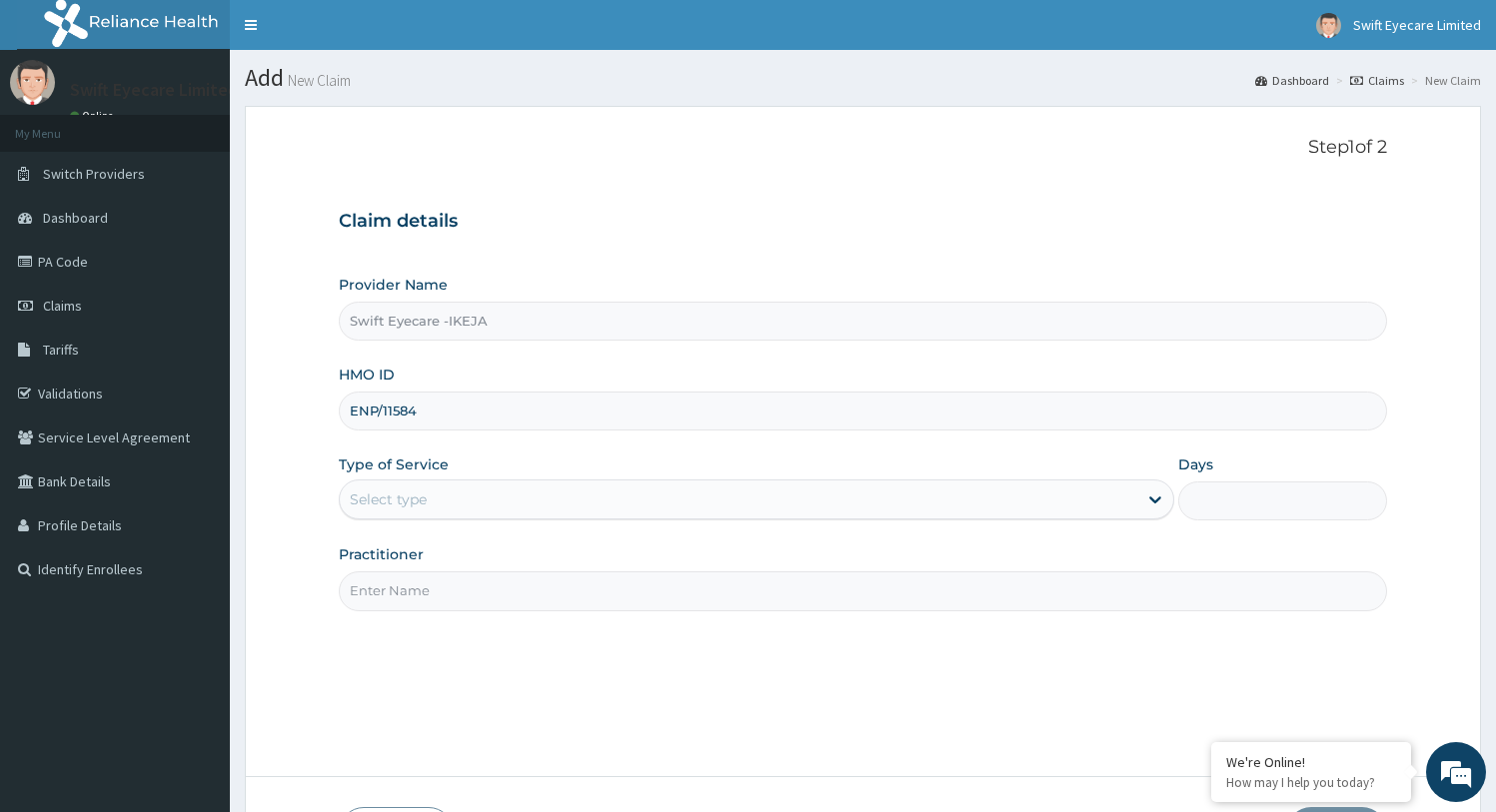 scroll, scrollTop: 0, scrollLeft: 0, axis: both 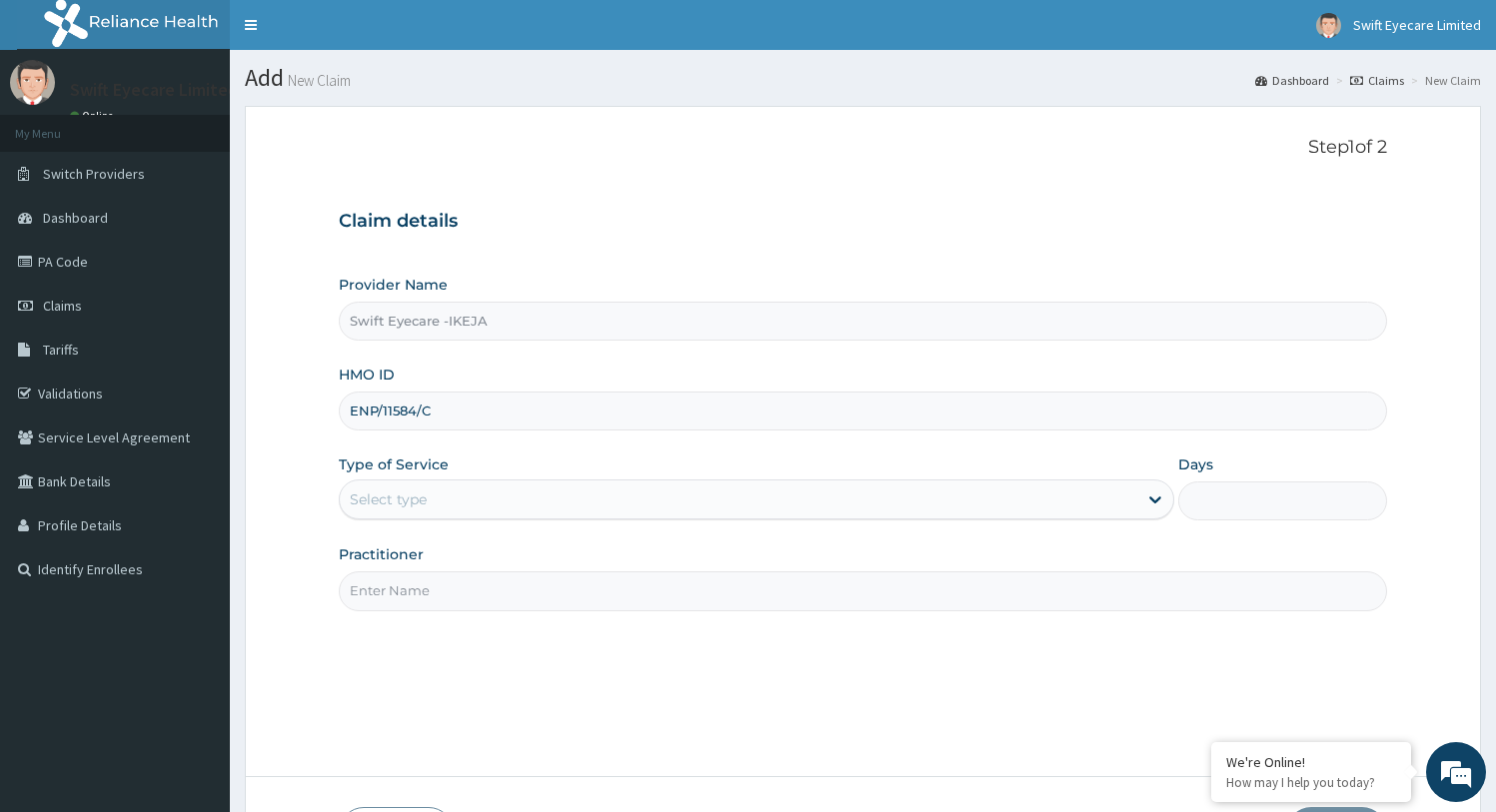 type on "ENP/11584/C" 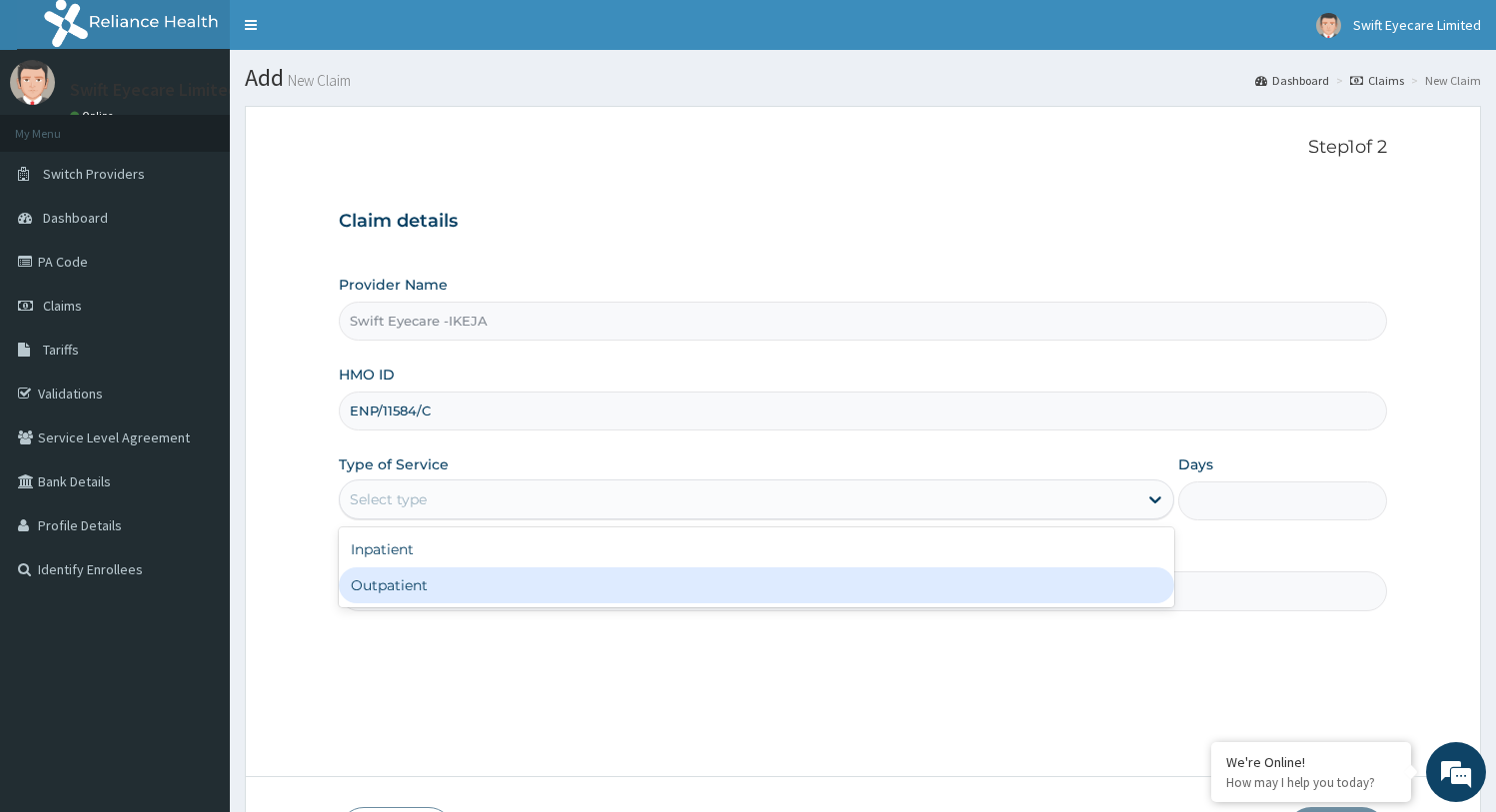 click on "Outpatient" at bounding box center [756, 585] 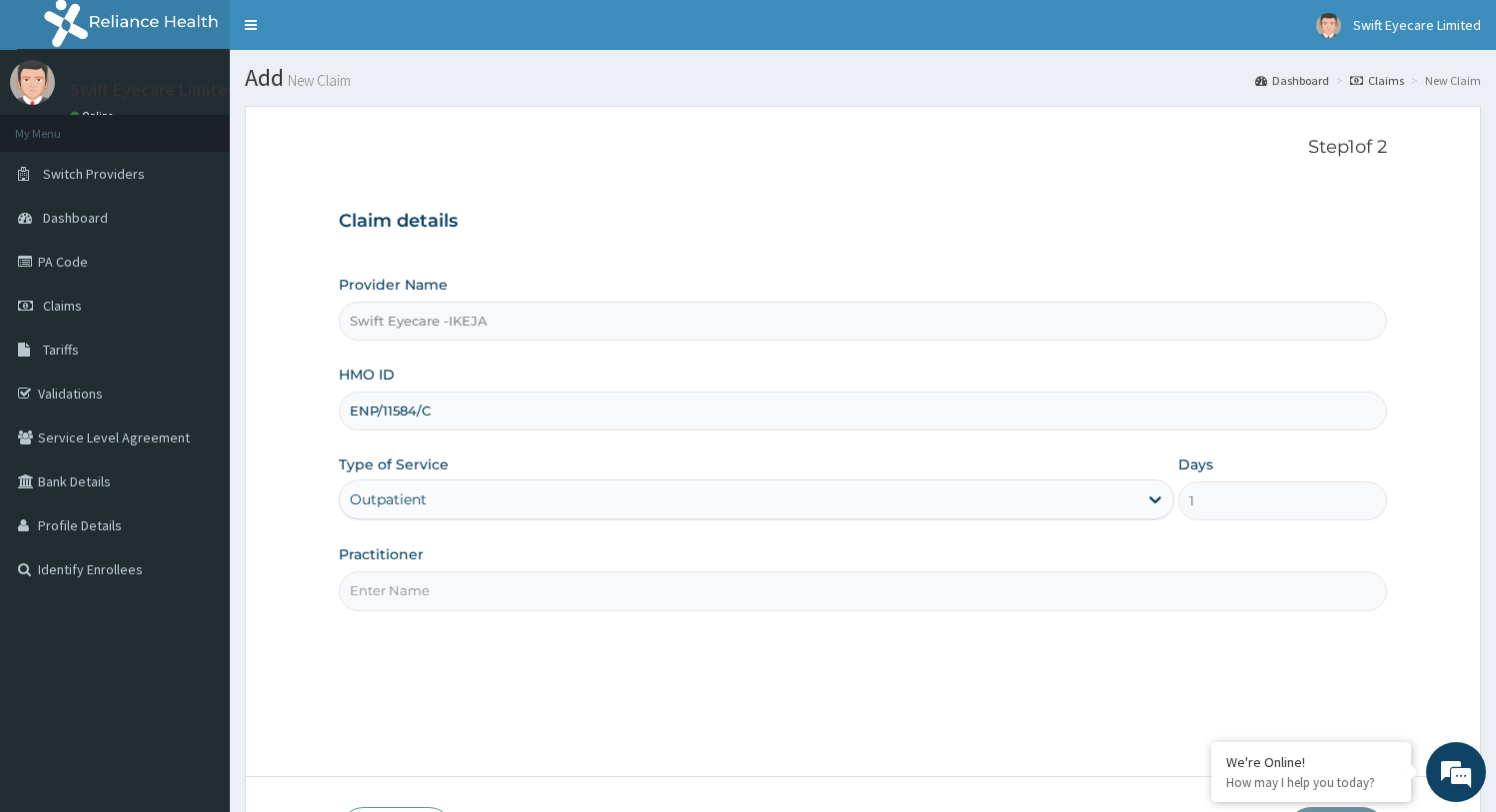 click on "Practitioner" at bounding box center (863, 590) 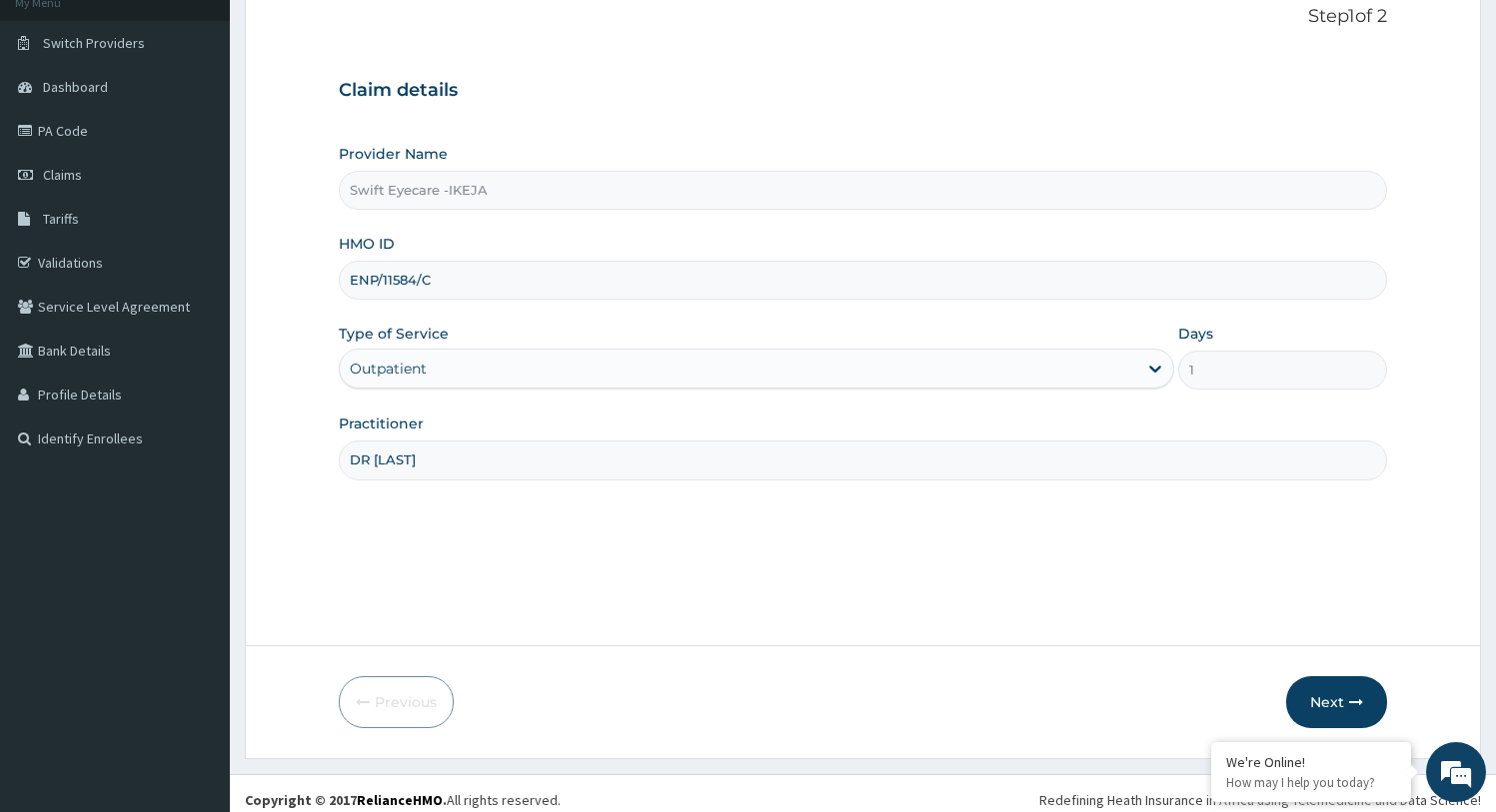 scroll, scrollTop: 144, scrollLeft: 0, axis: vertical 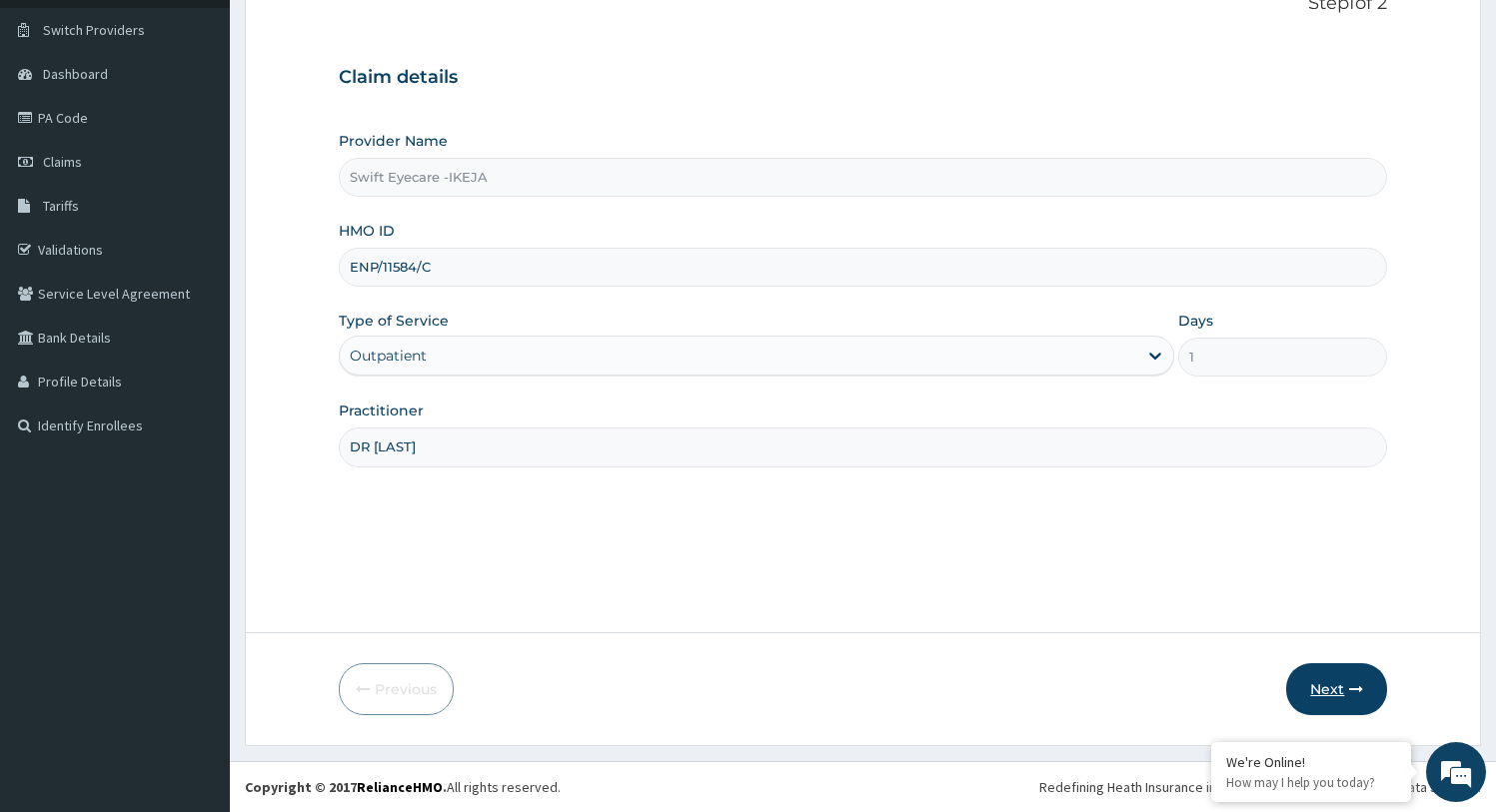click on "Next" at bounding box center [1336, 689] 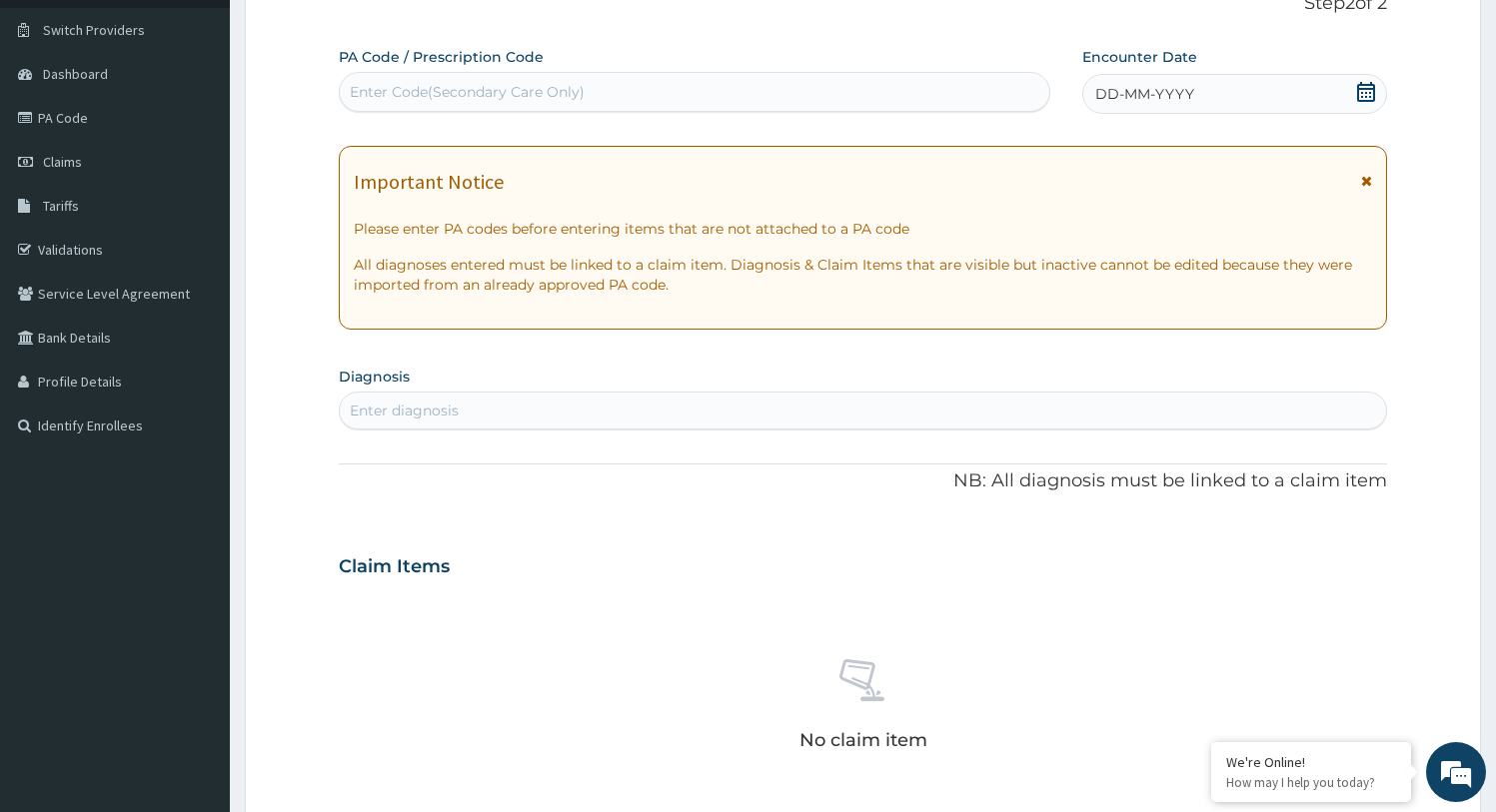 click on "Enter Code(Secondary Care Only)" at bounding box center (467, 92) 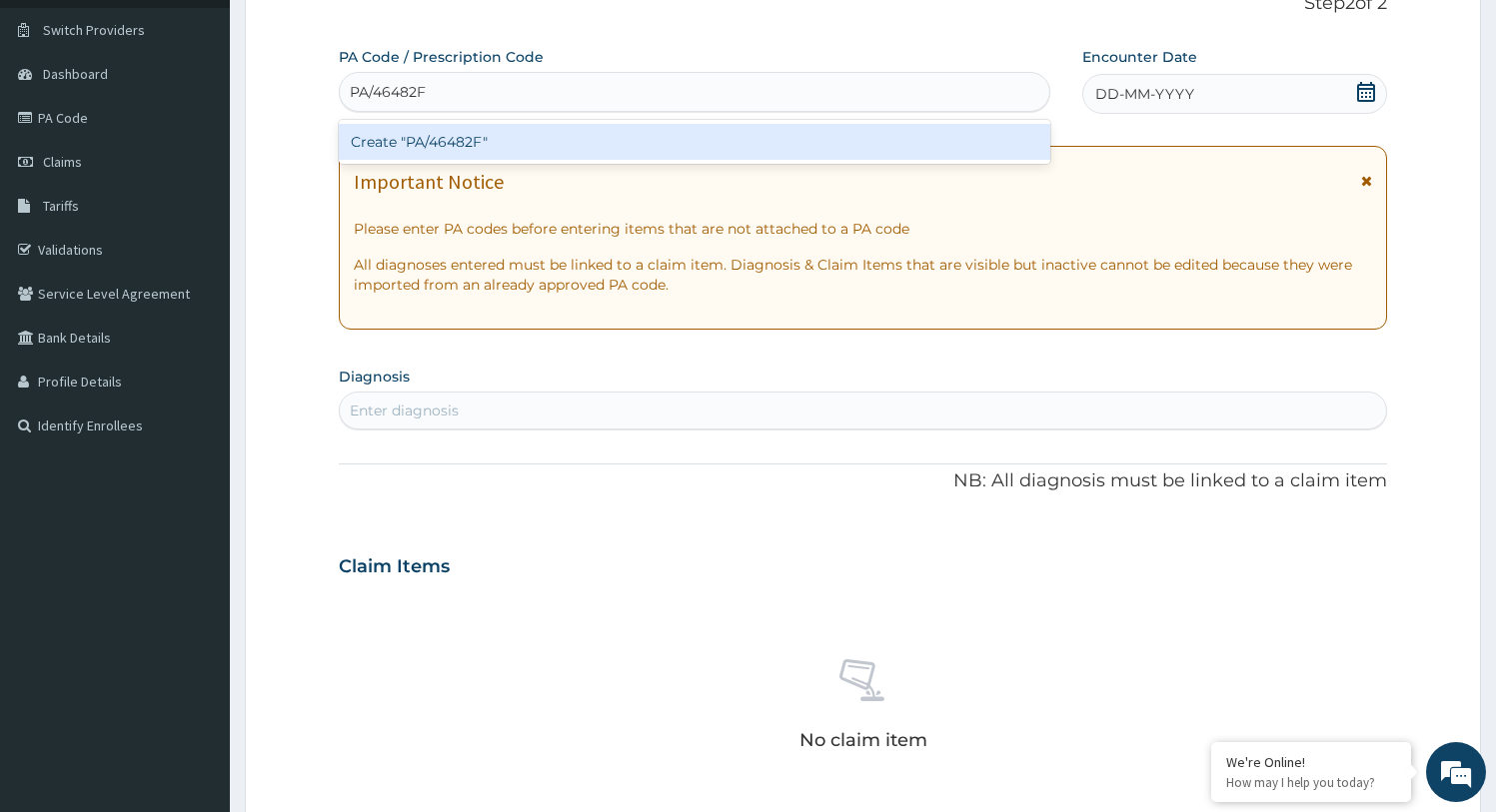 click on "Create "PA/46482F"" at bounding box center [695, 142] 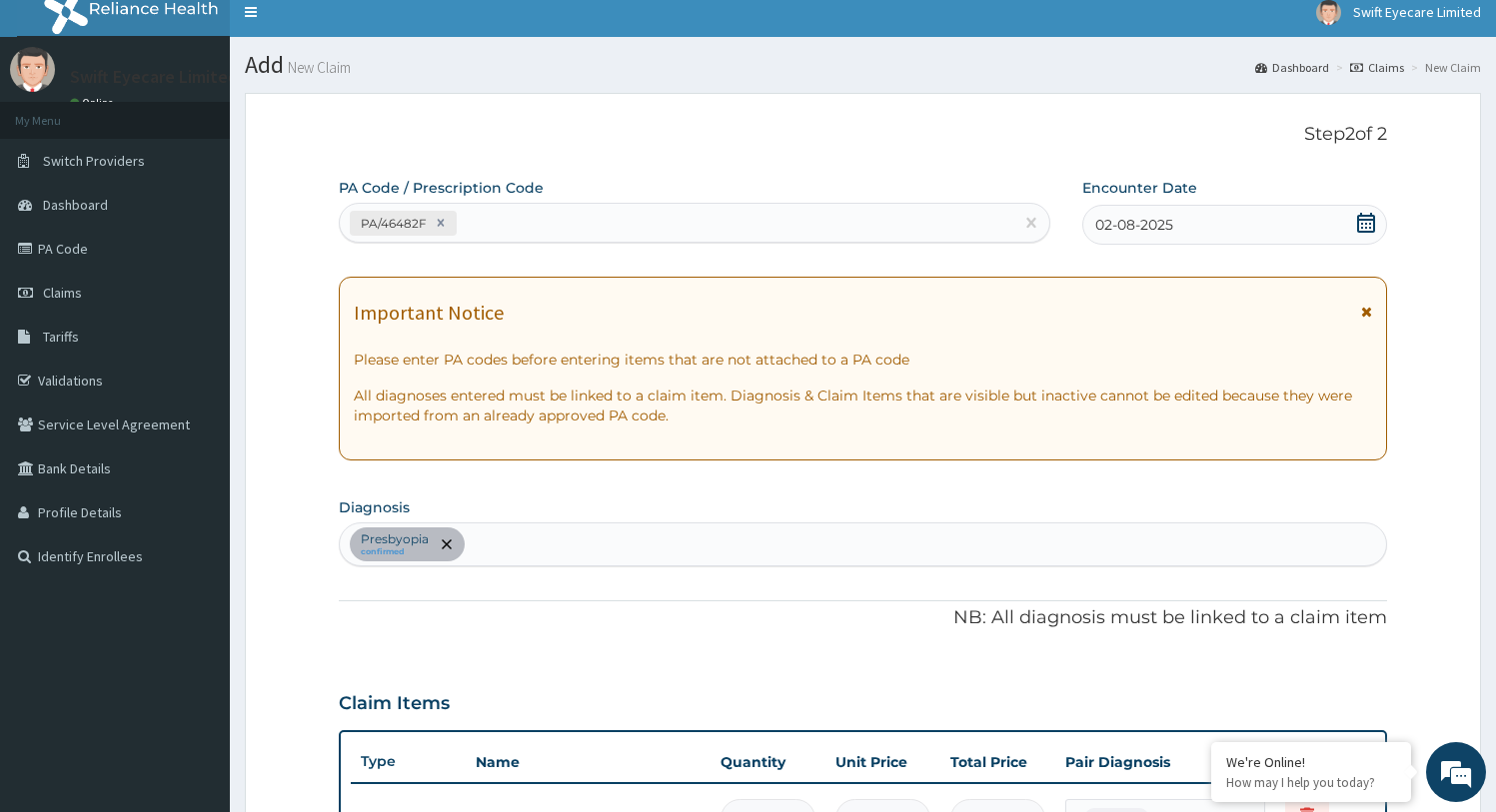 scroll, scrollTop: 0, scrollLeft: 0, axis: both 